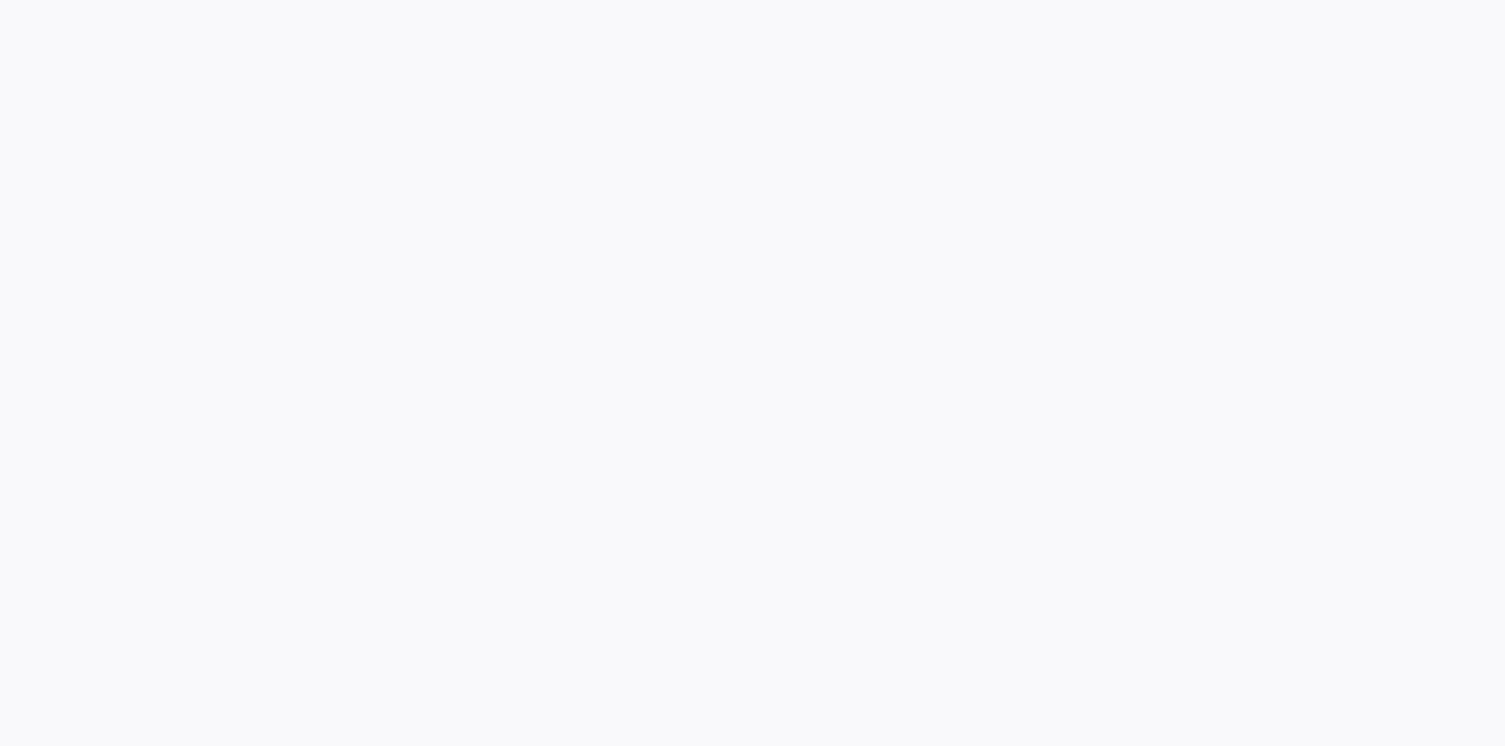 scroll, scrollTop: 0, scrollLeft: 0, axis: both 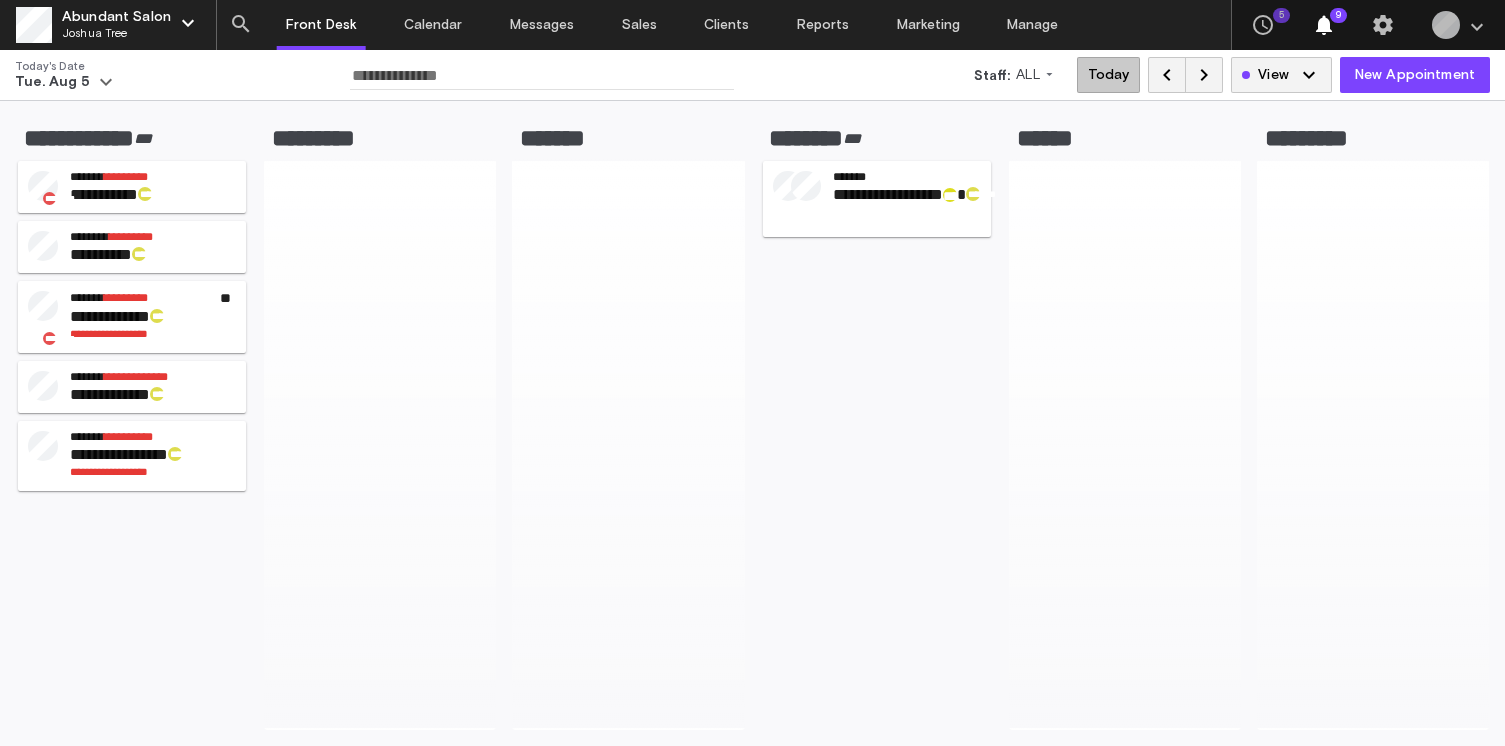 click on "keyboard_arrow_down" 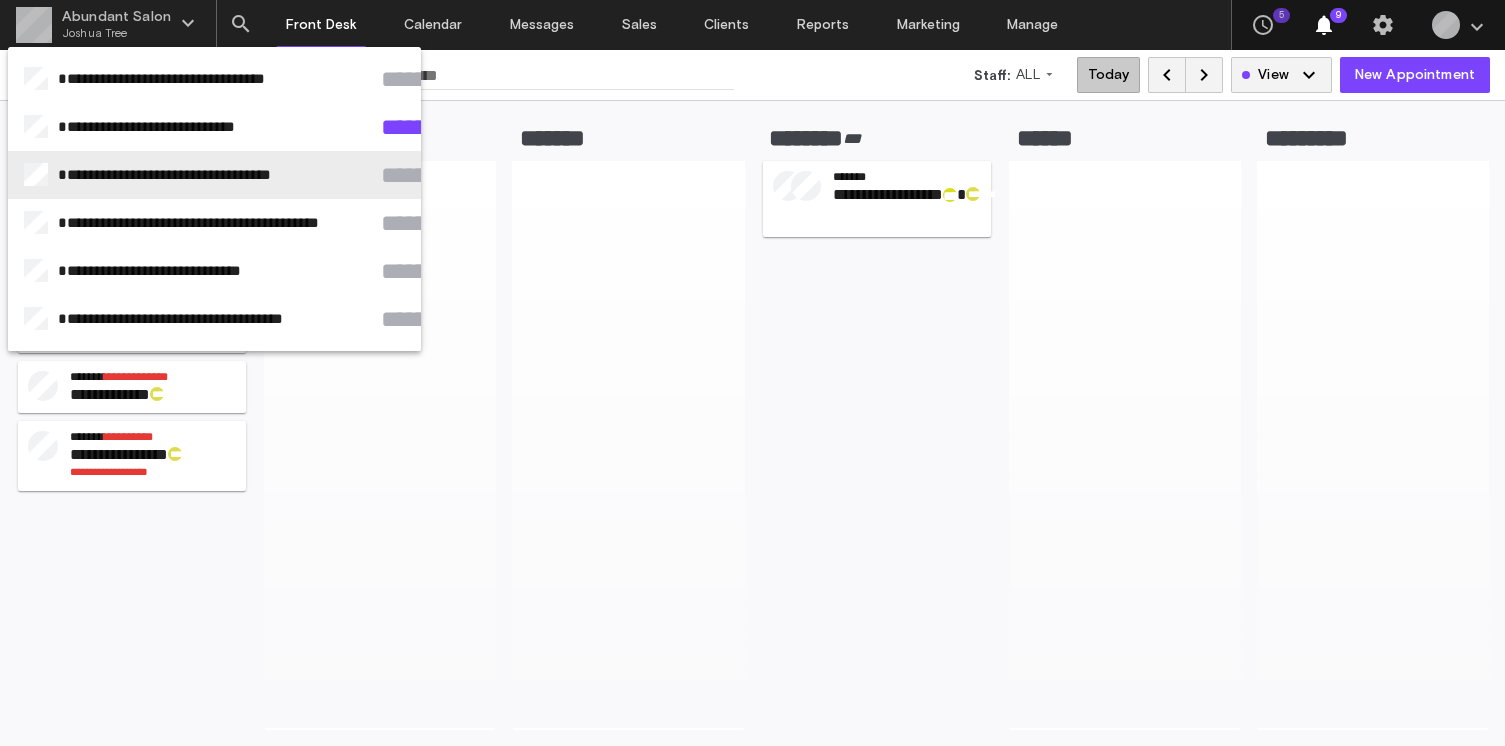 click at bounding box center [752, 373] 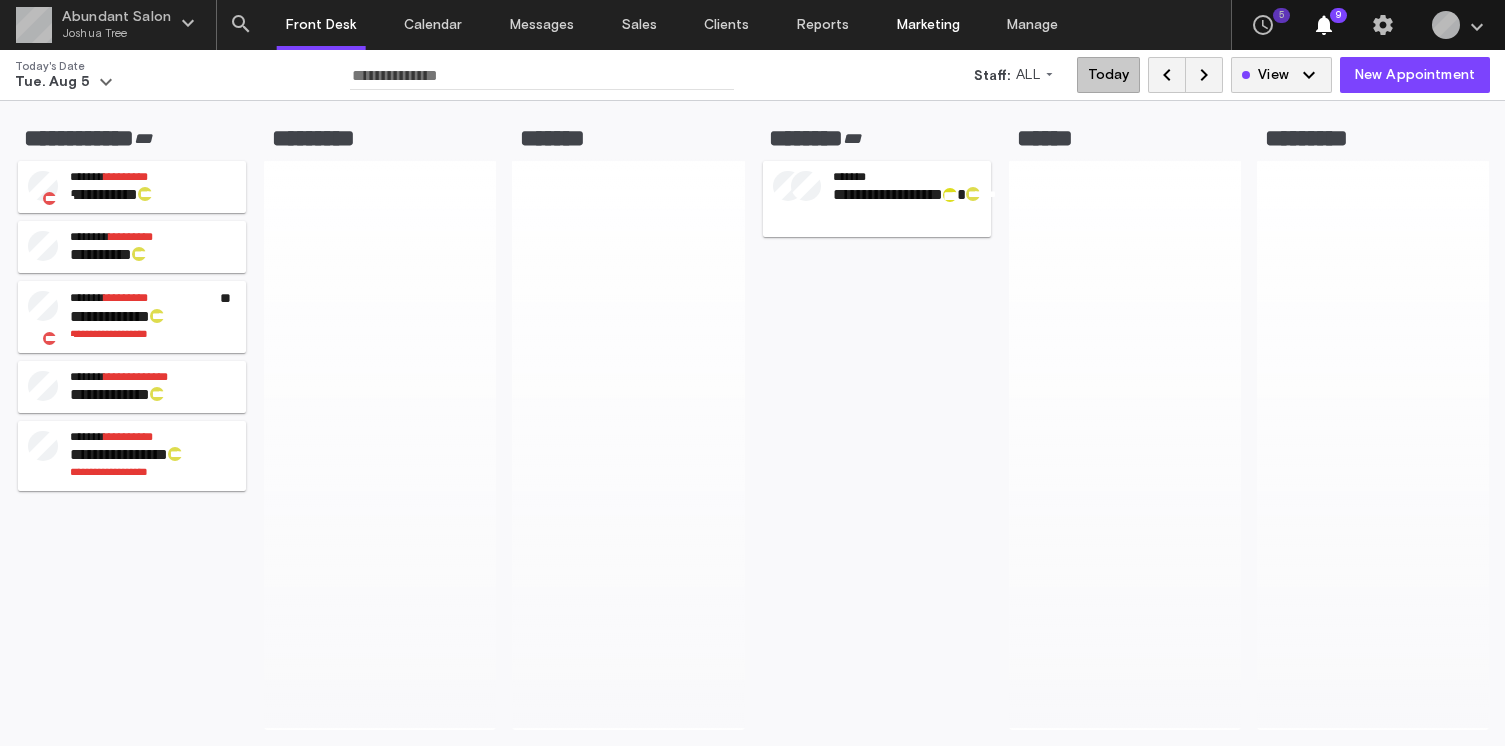 click on "Marketing" at bounding box center [928, 25] 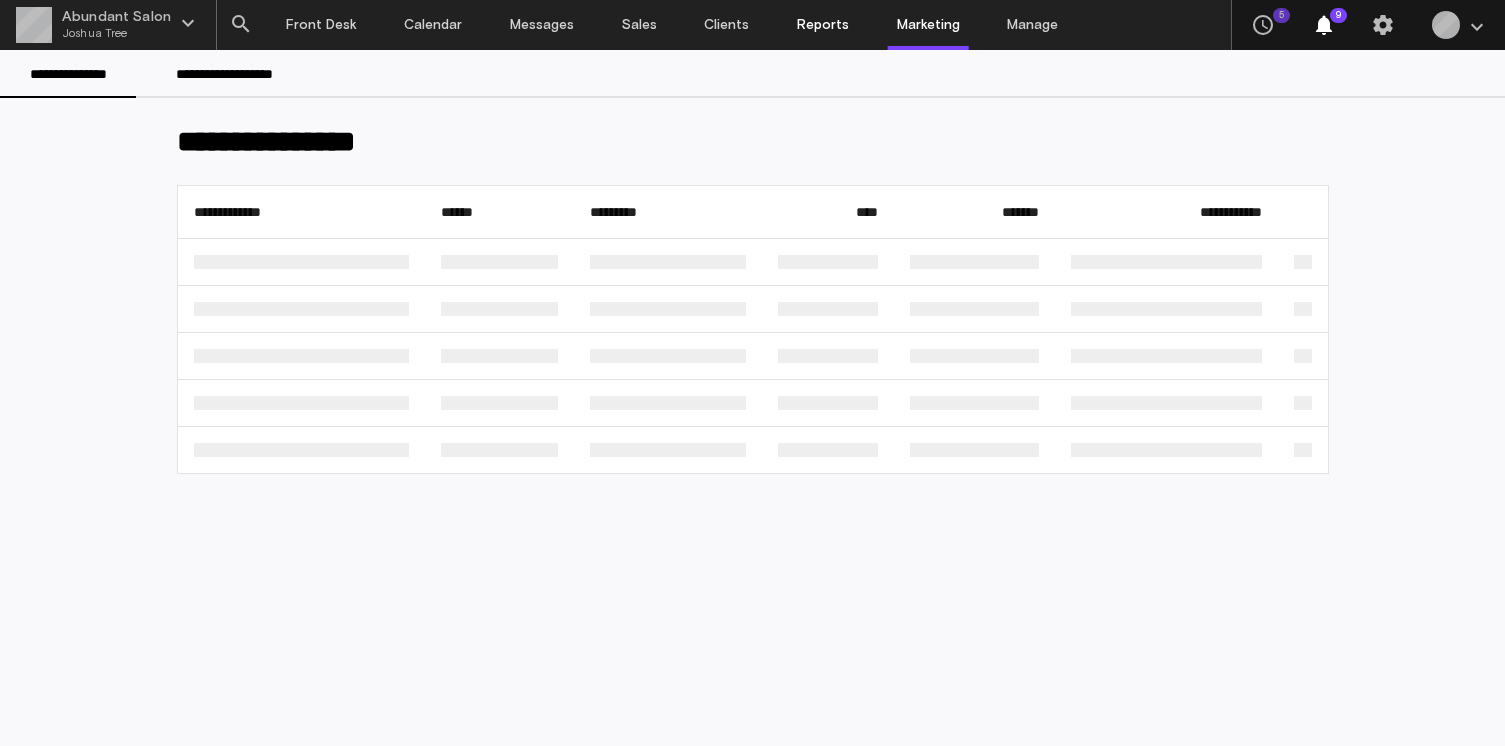 click on "Reports" at bounding box center [823, 25] 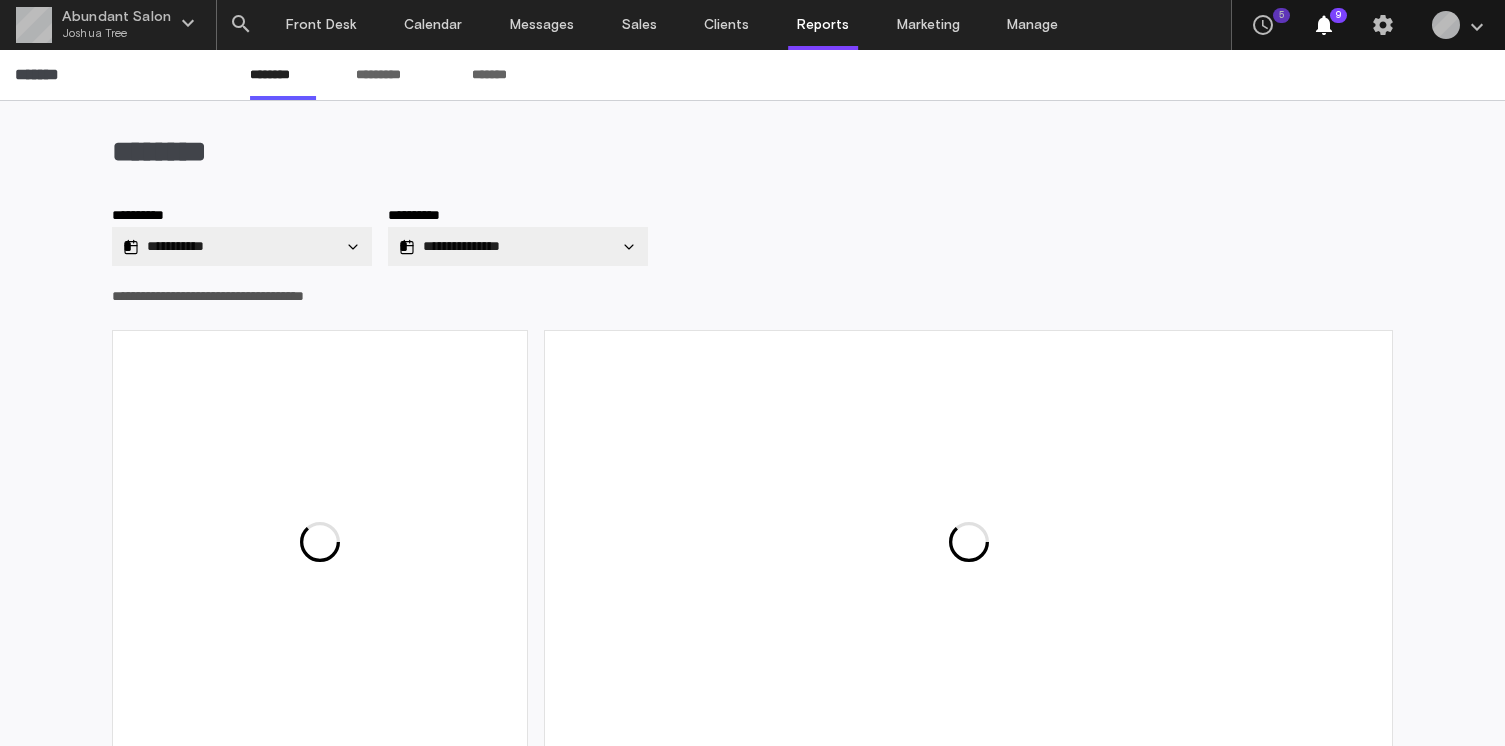 type on "**********" 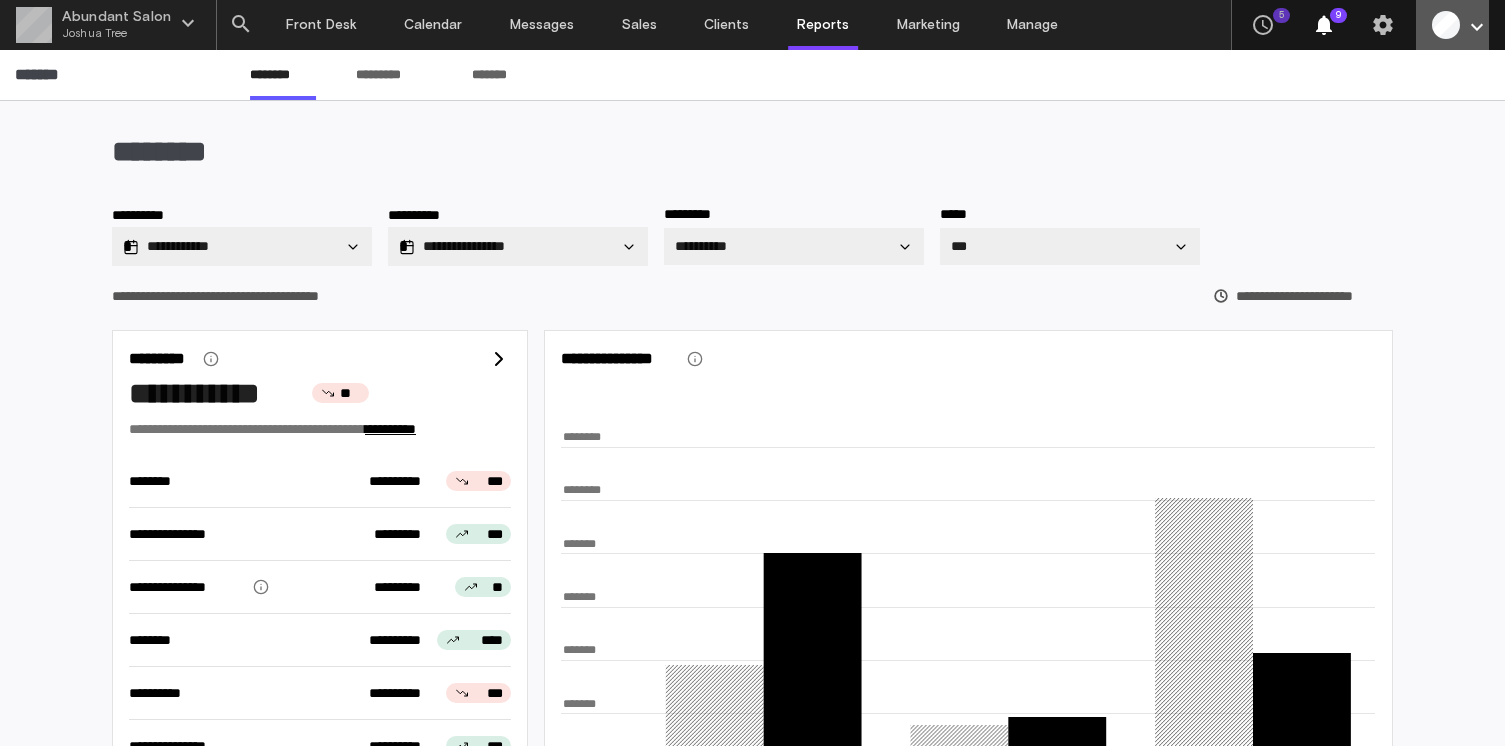 click on "keyboard_arrow_down" 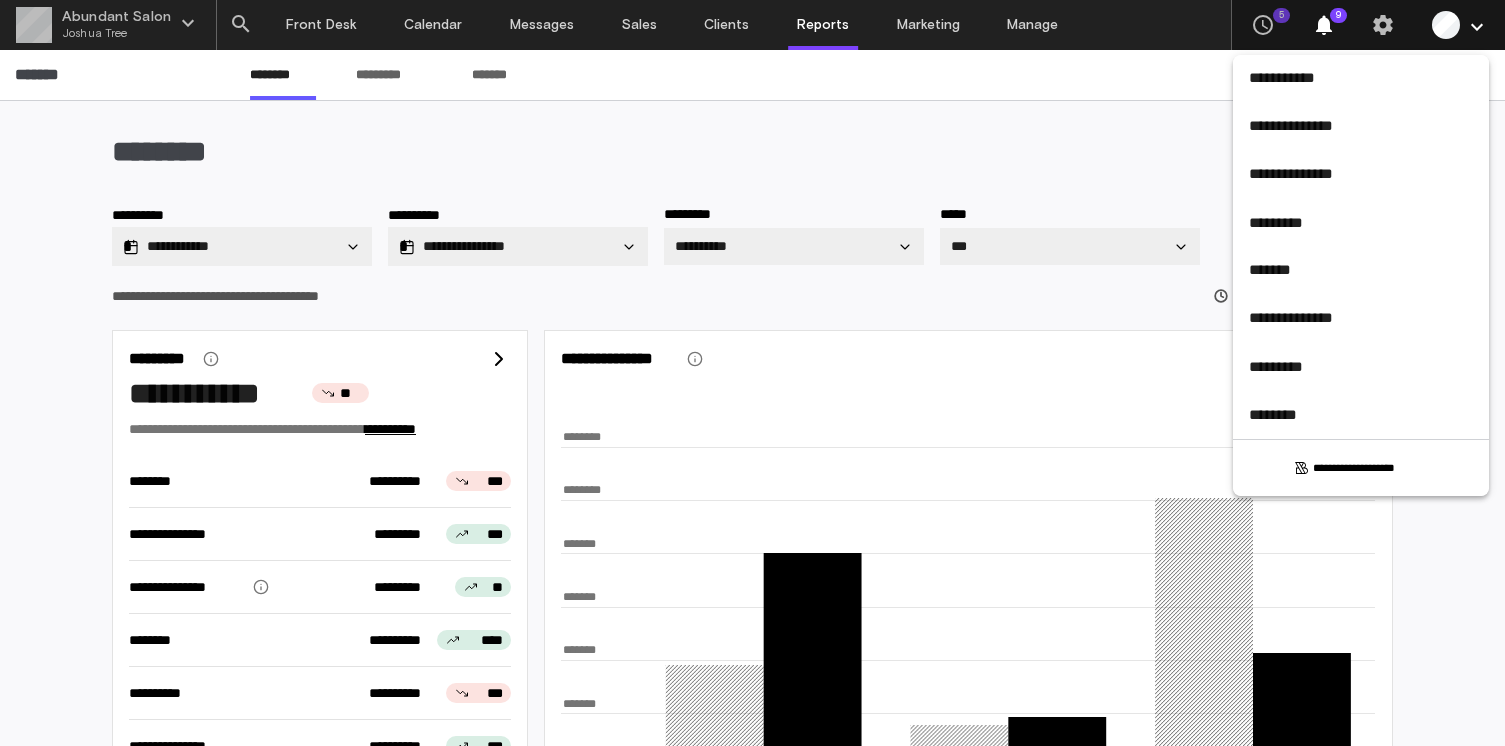 click at bounding box center (752, 373) 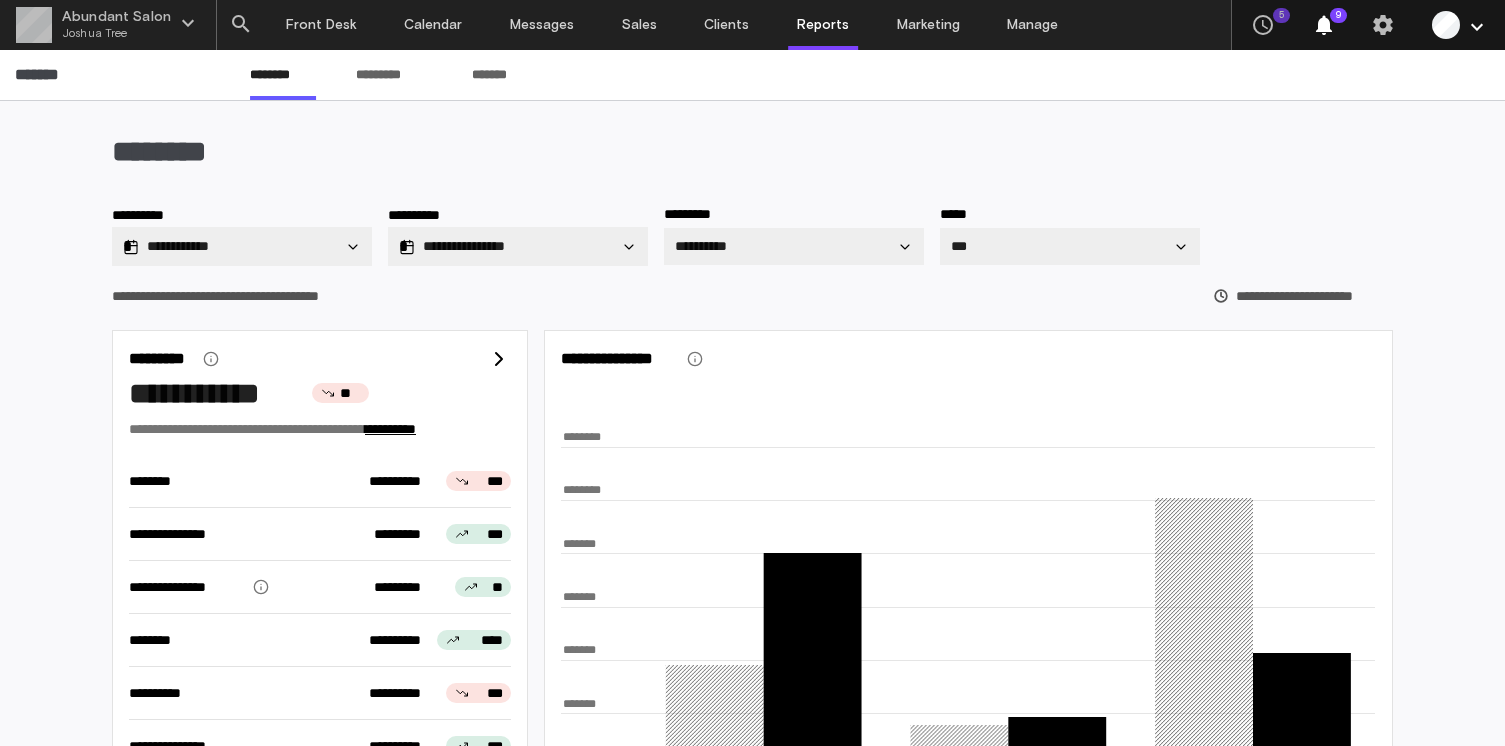 click on "keyboard_arrow_down" 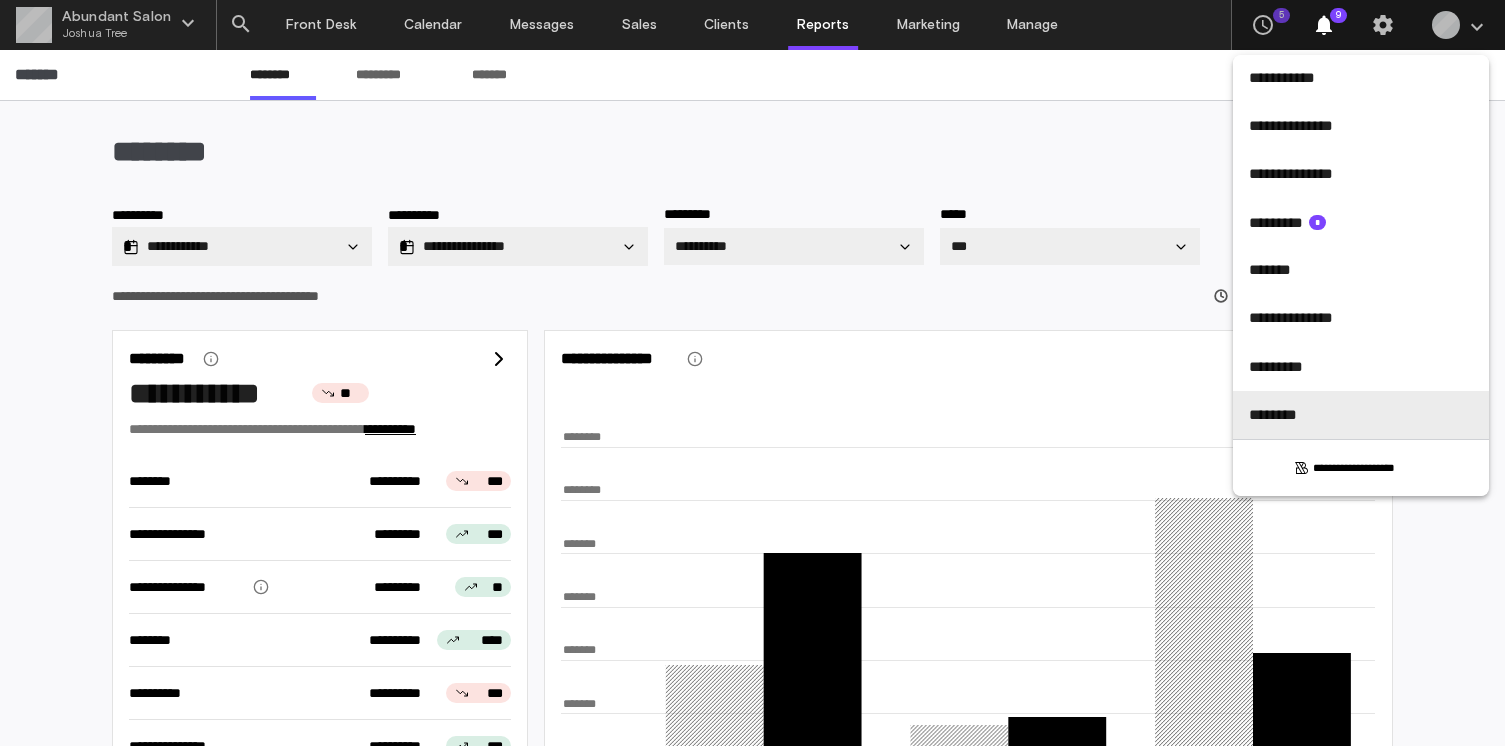 click on "********" at bounding box center [1361, 415] 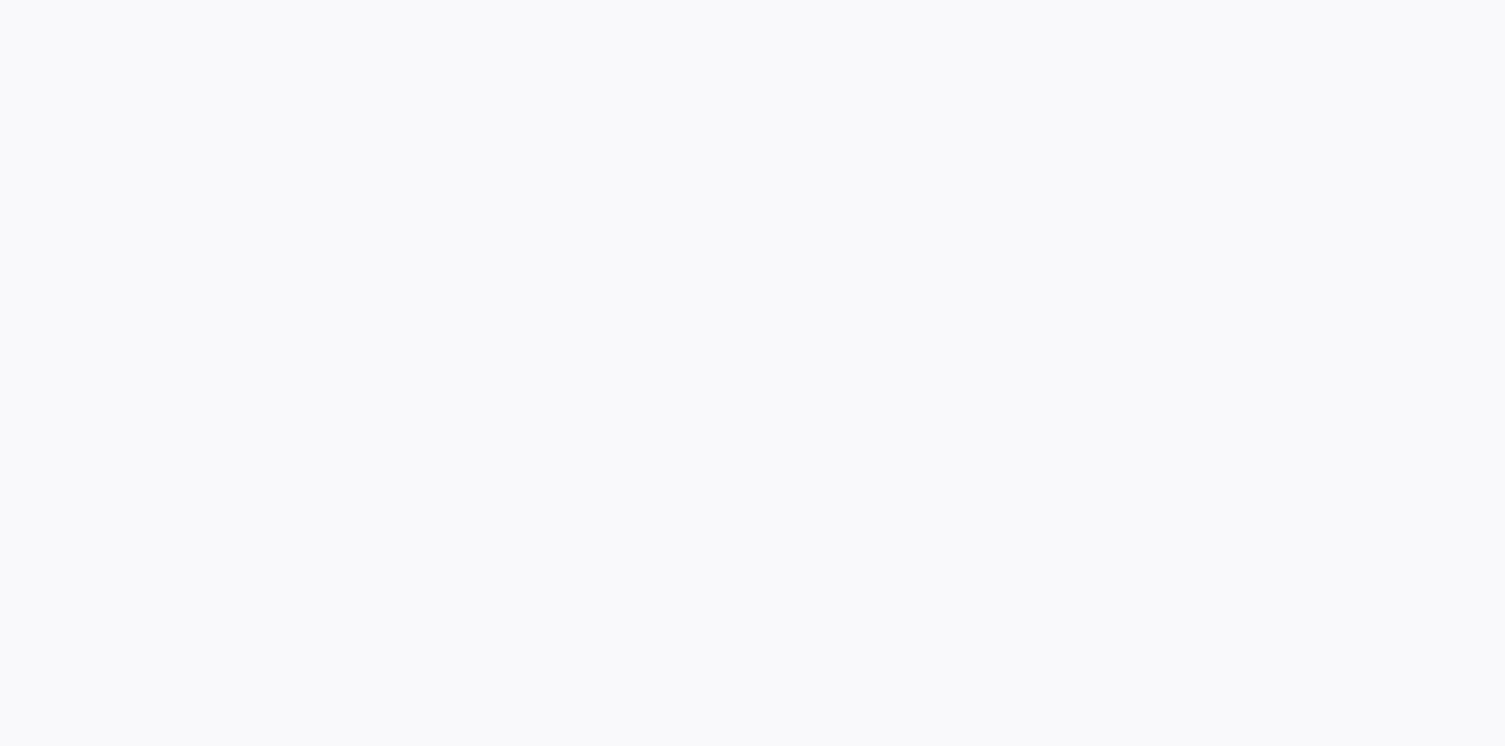 scroll, scrollTop: 0, scrollLeft: 0, axis: both 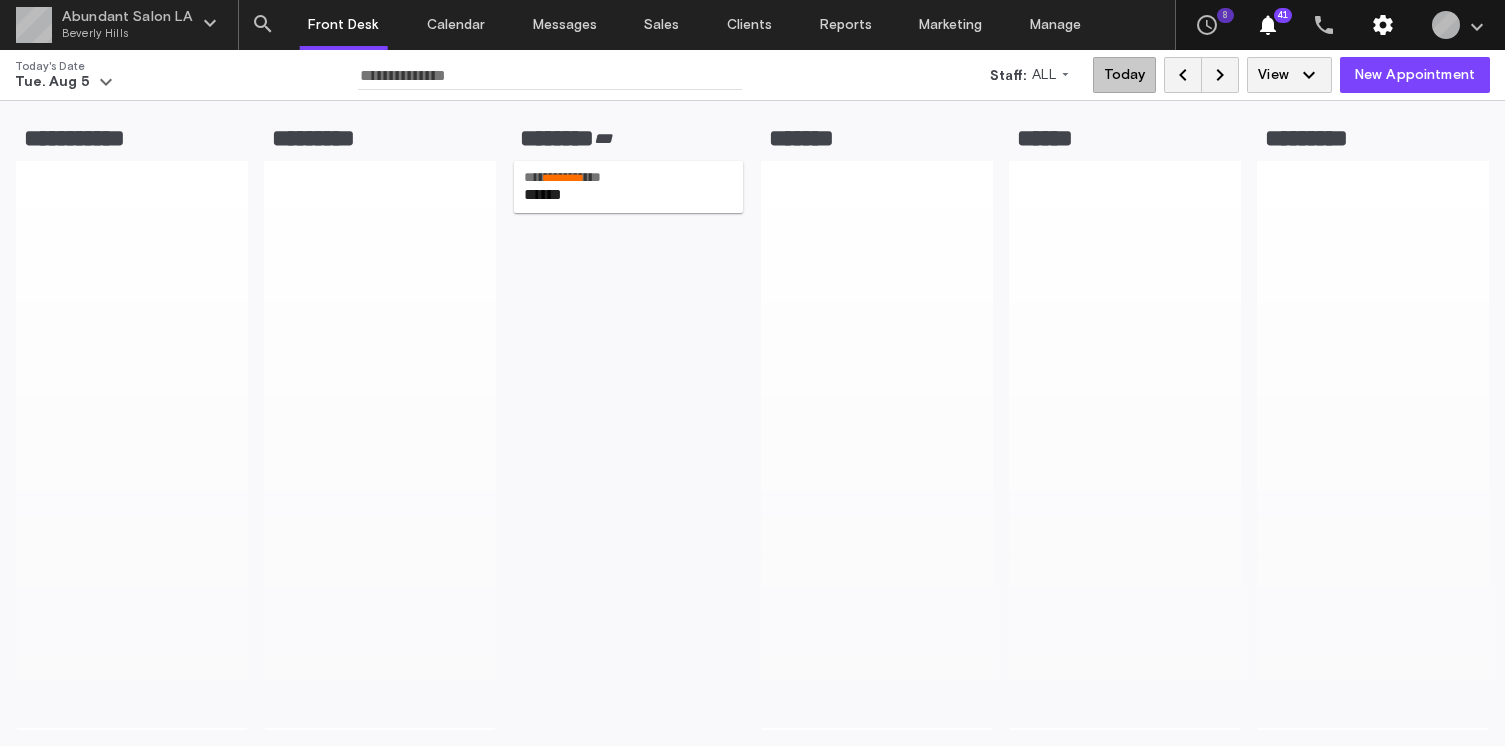 click on "settings" at bounding box center (1383, 25) 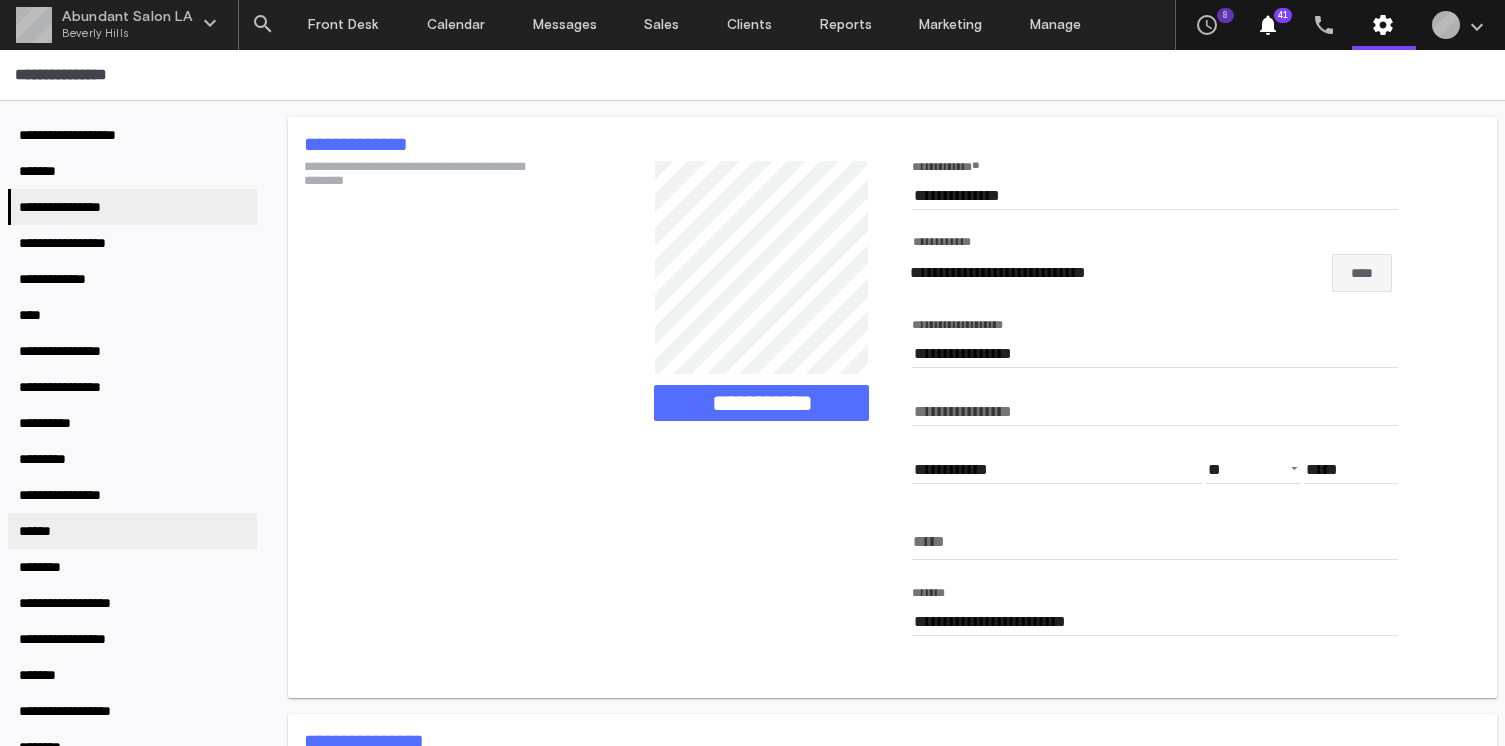 click on "******" at bounding box center (132, 531) 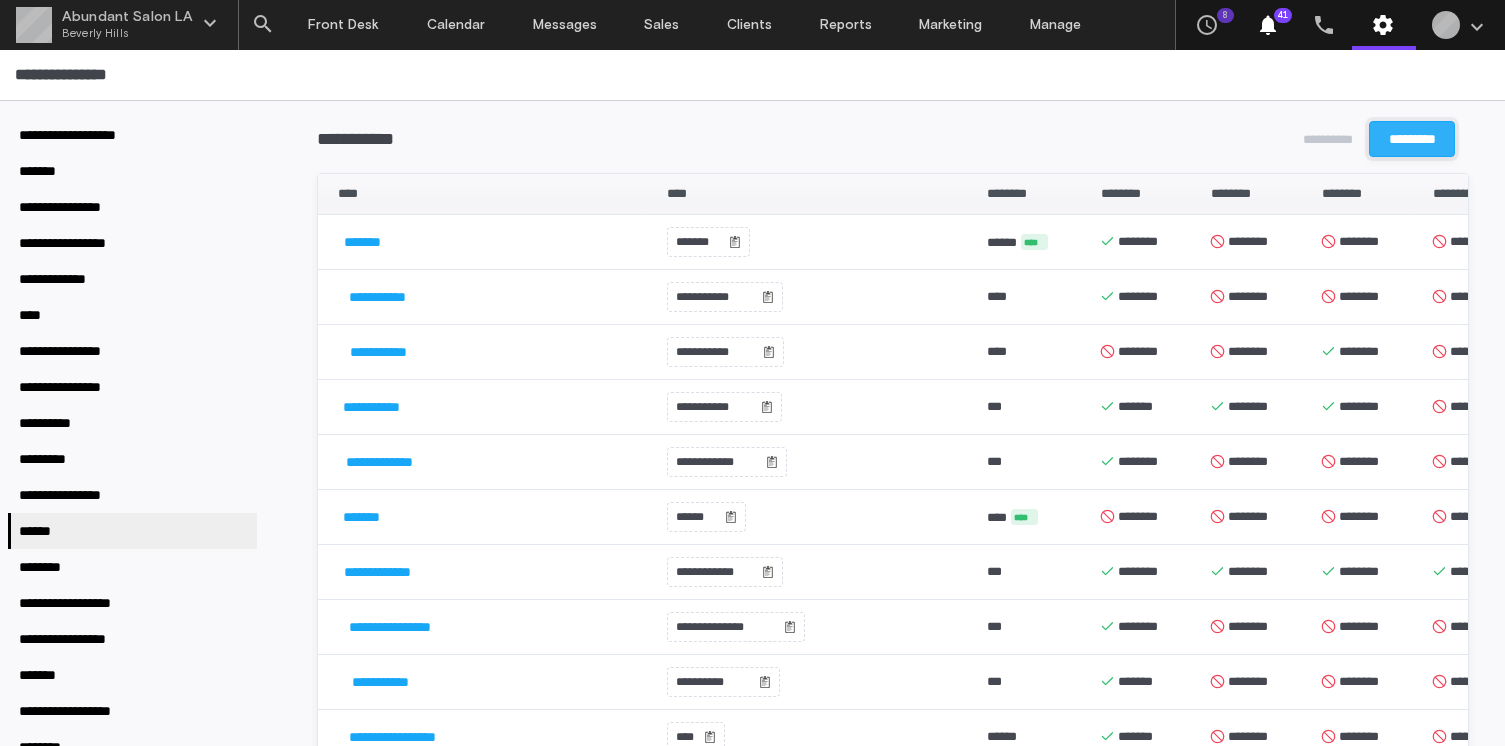 click on "*********" at bounding box center (1412, 139) 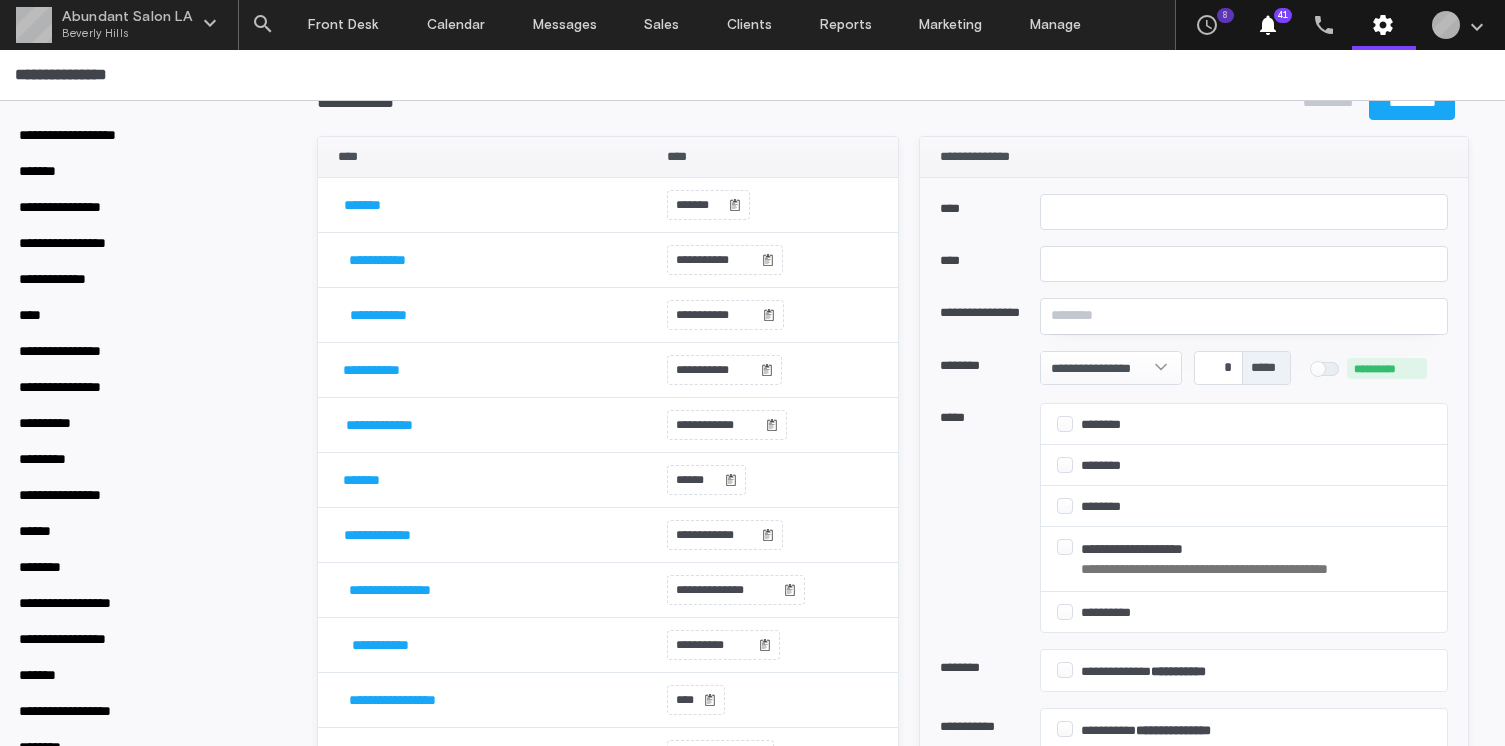 scroll, scrollTop: 41, scrollLeft: 0, axis: vertical 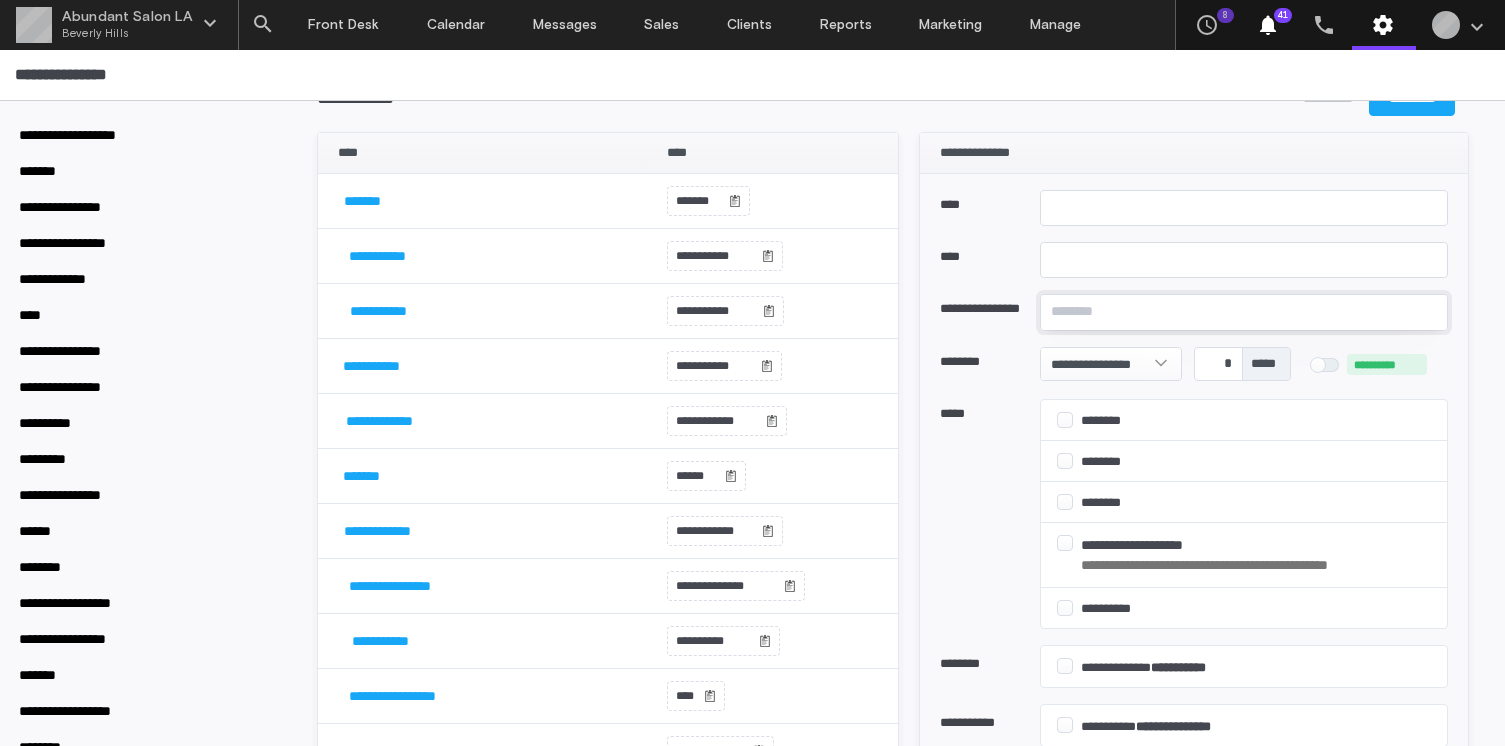 click on "**********" at bounding box center [1244, 312] 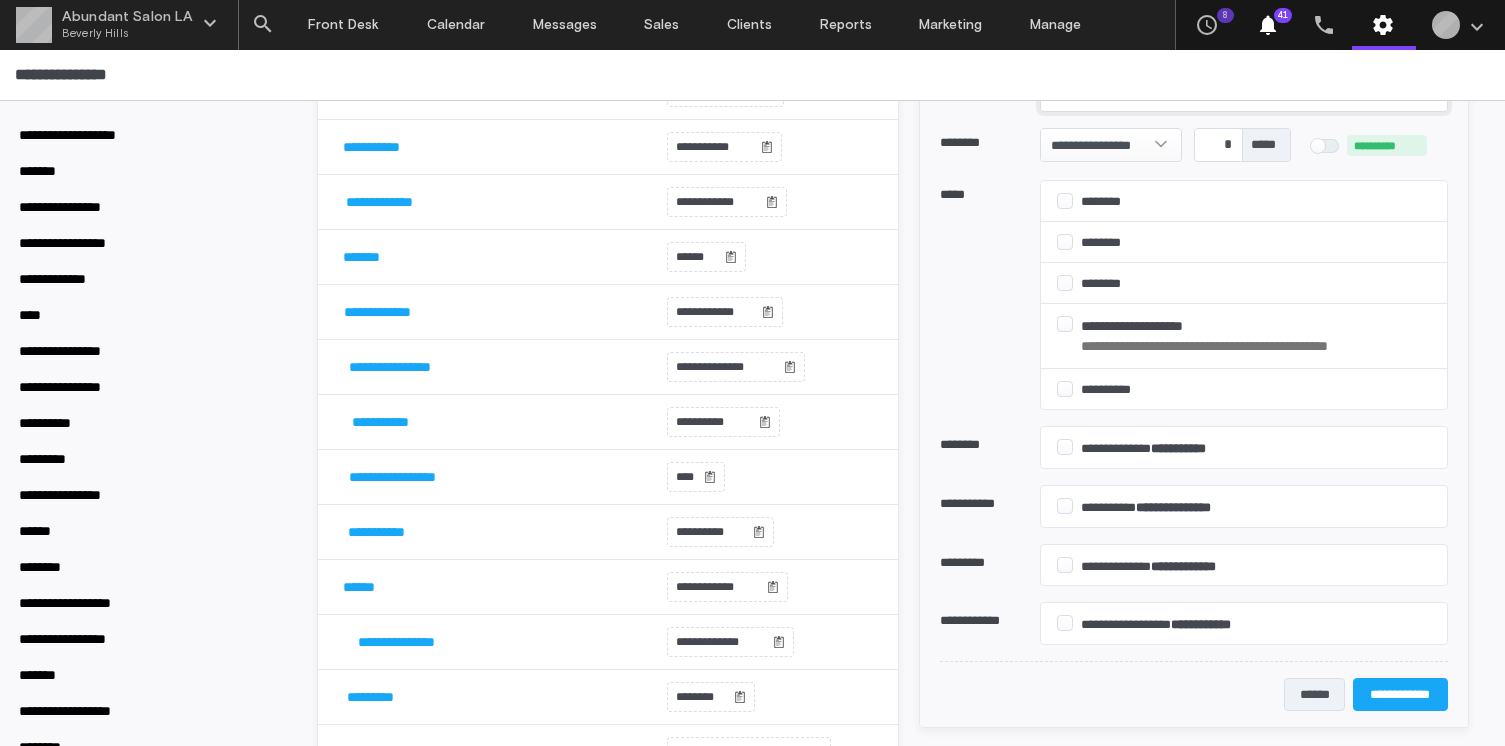 scroll, scrollTop: 262, scrollLeft: 0, axis: vertical 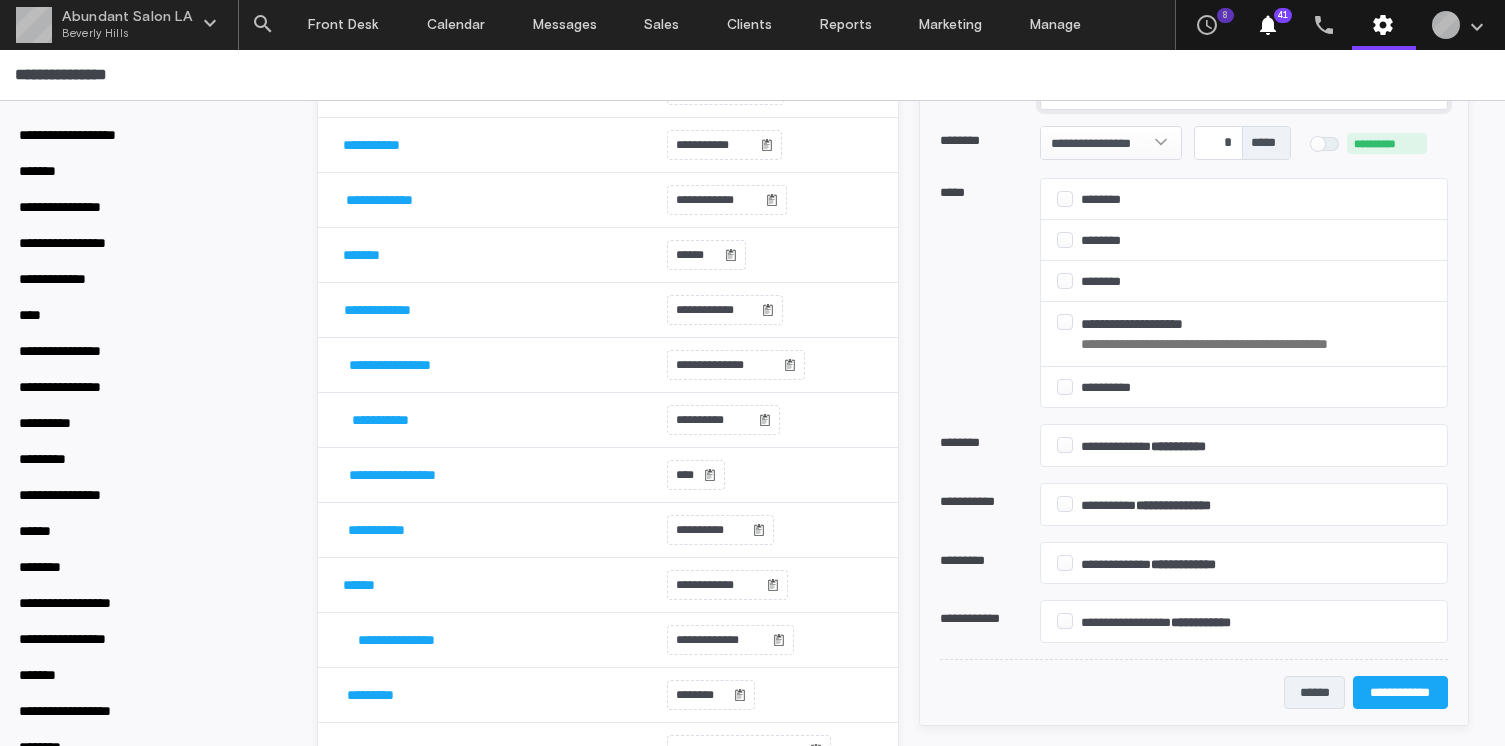 click on "**********" at bounding box center (1171, 622) 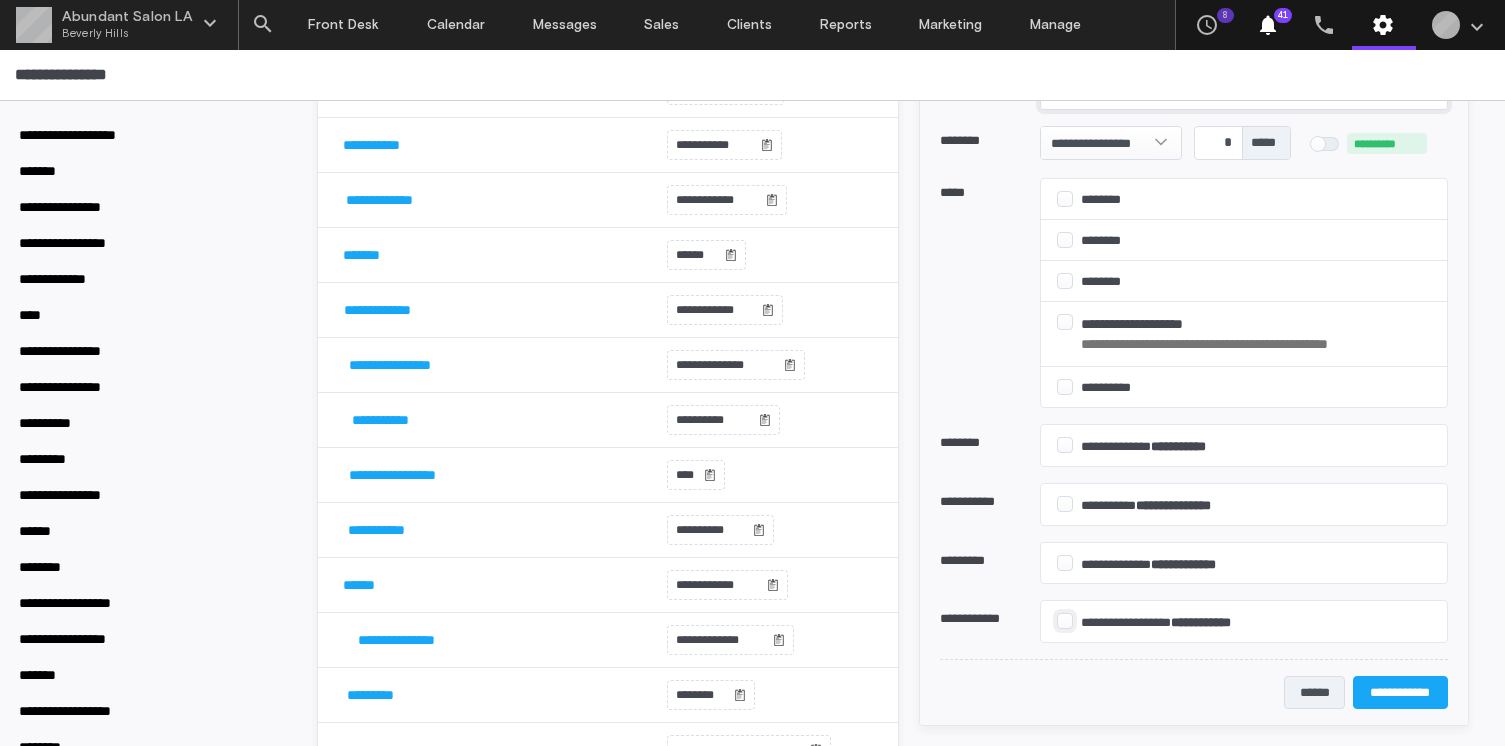 click on "**********" at bounding box center [1065, 621] 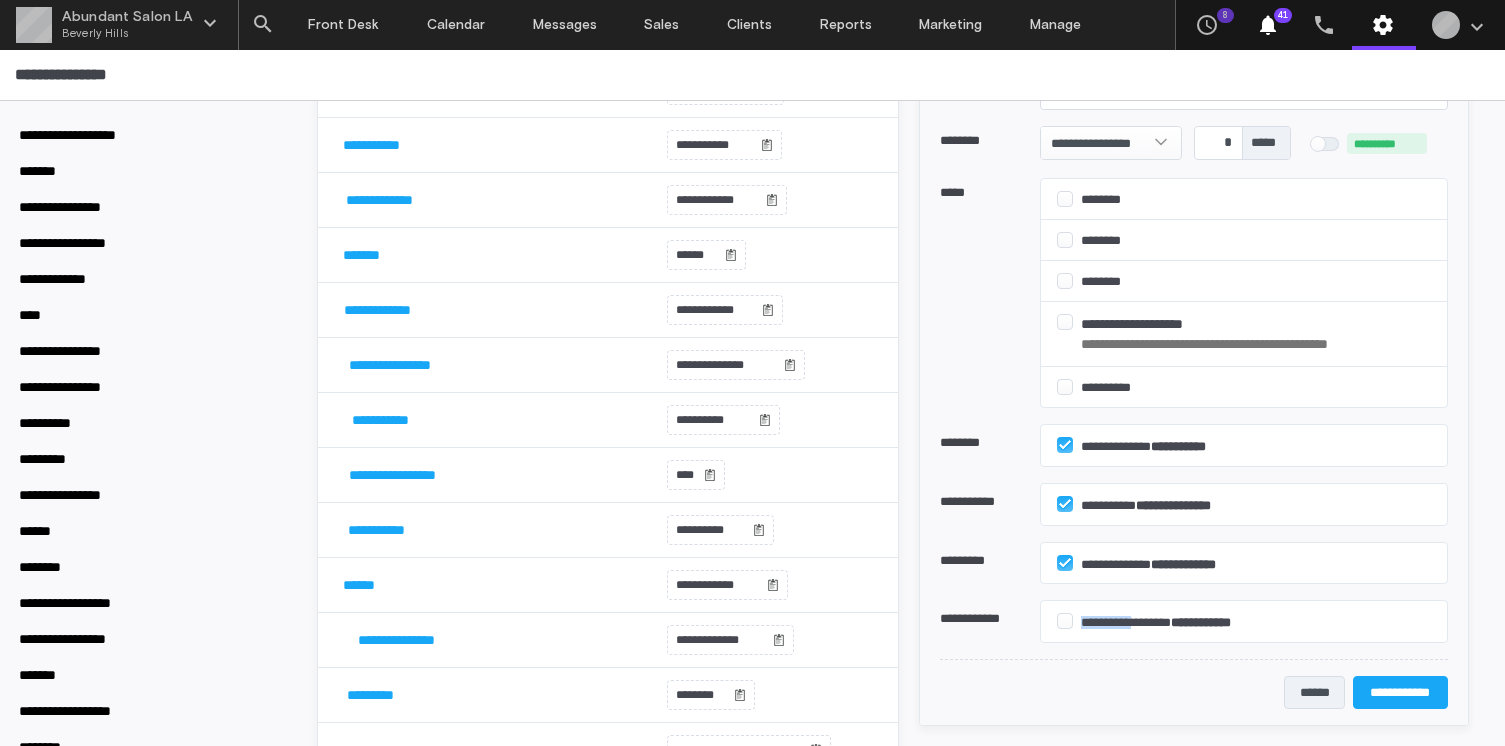 click on "**********" at bounding box center (1171, 622) 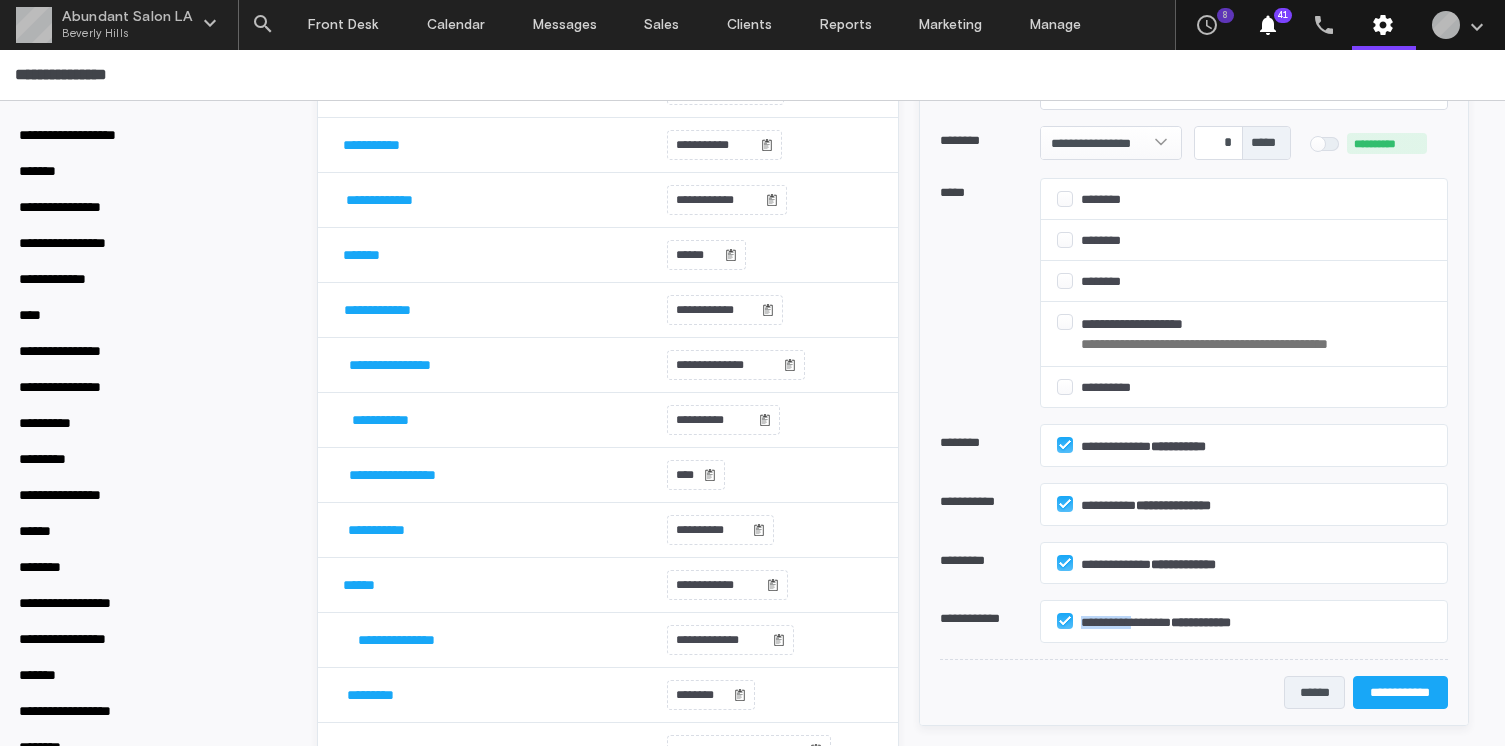 checkbox on "****" 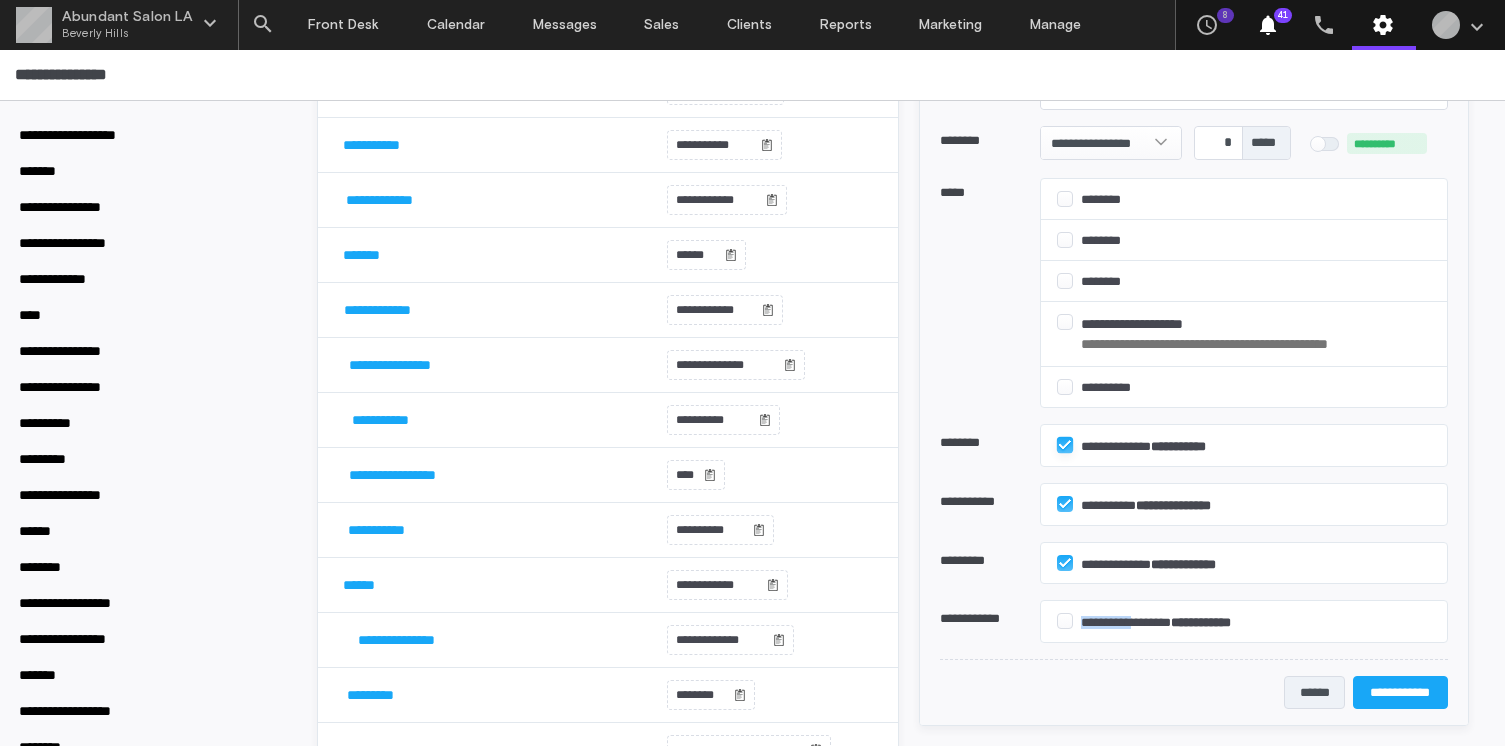 click on "**********" at bounding box center [1064, 445] 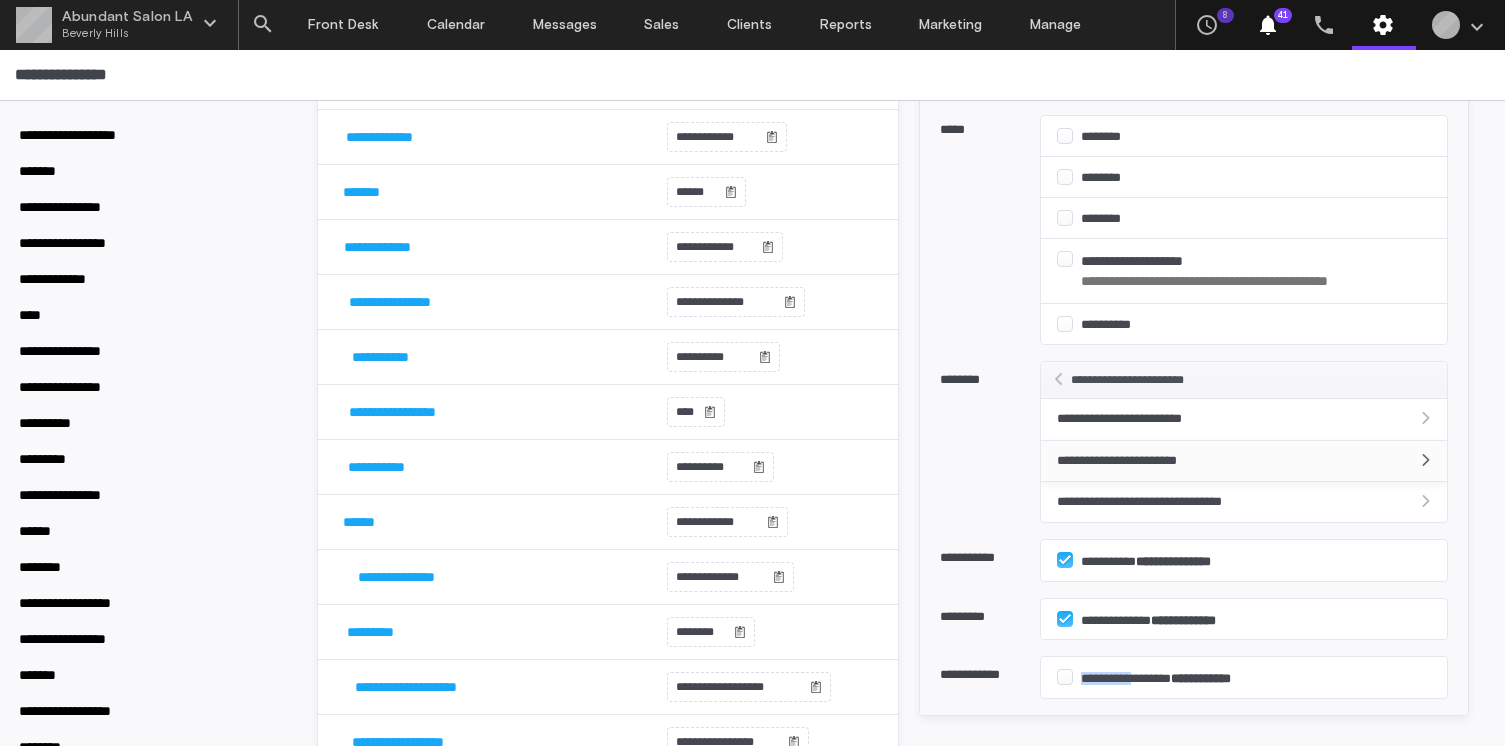 scroll, scrollTop: 333, scrollLeft: 0, axis: vertical 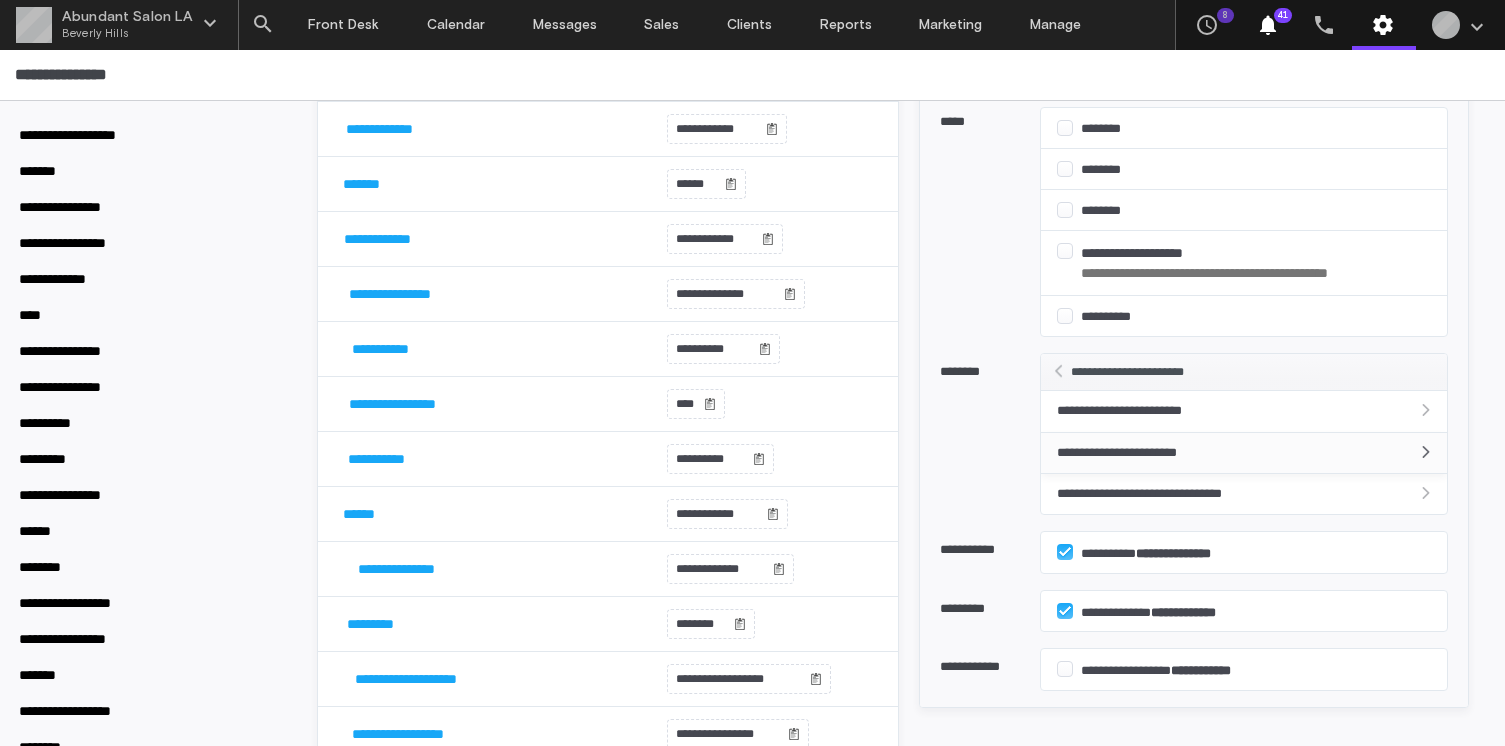 click on "**********" at bounding box center [1223, 453] 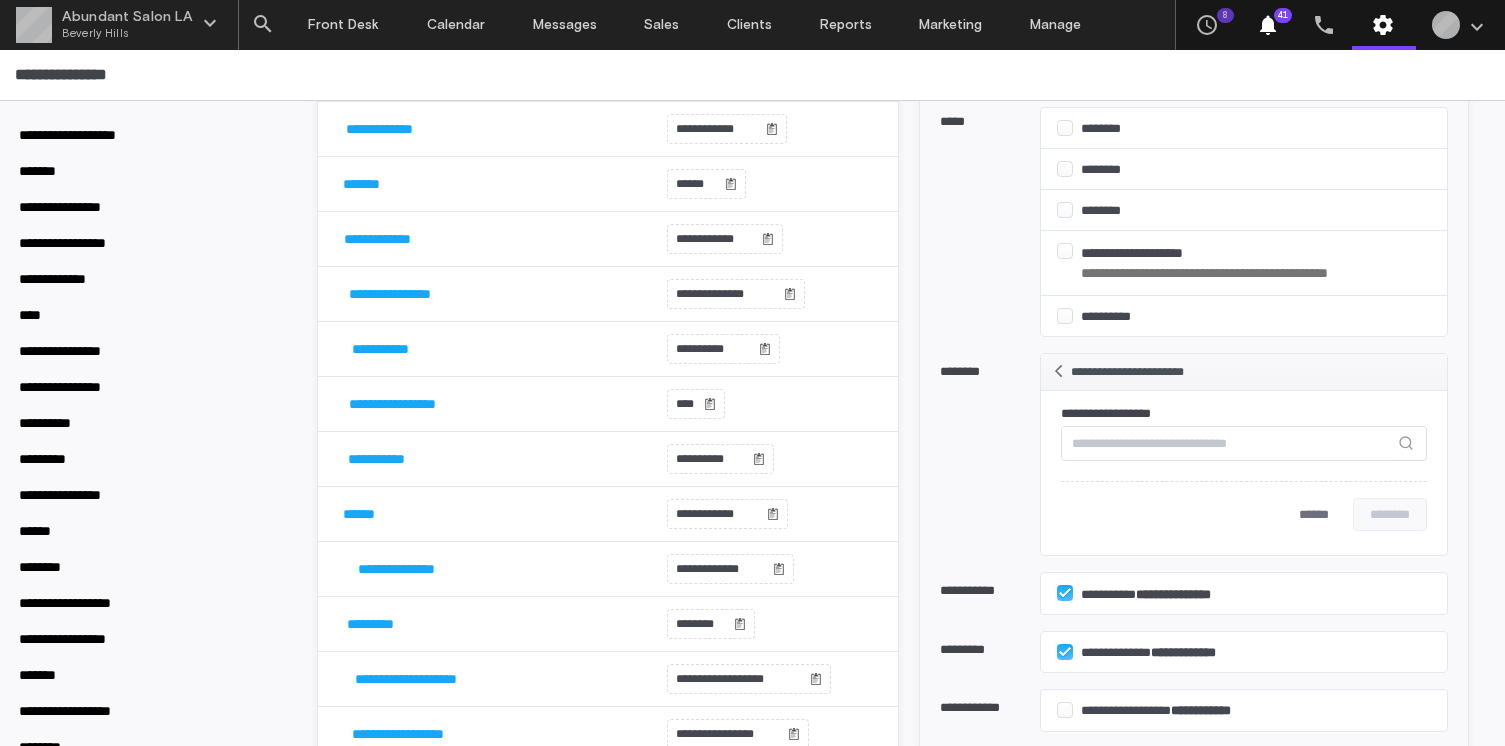 click 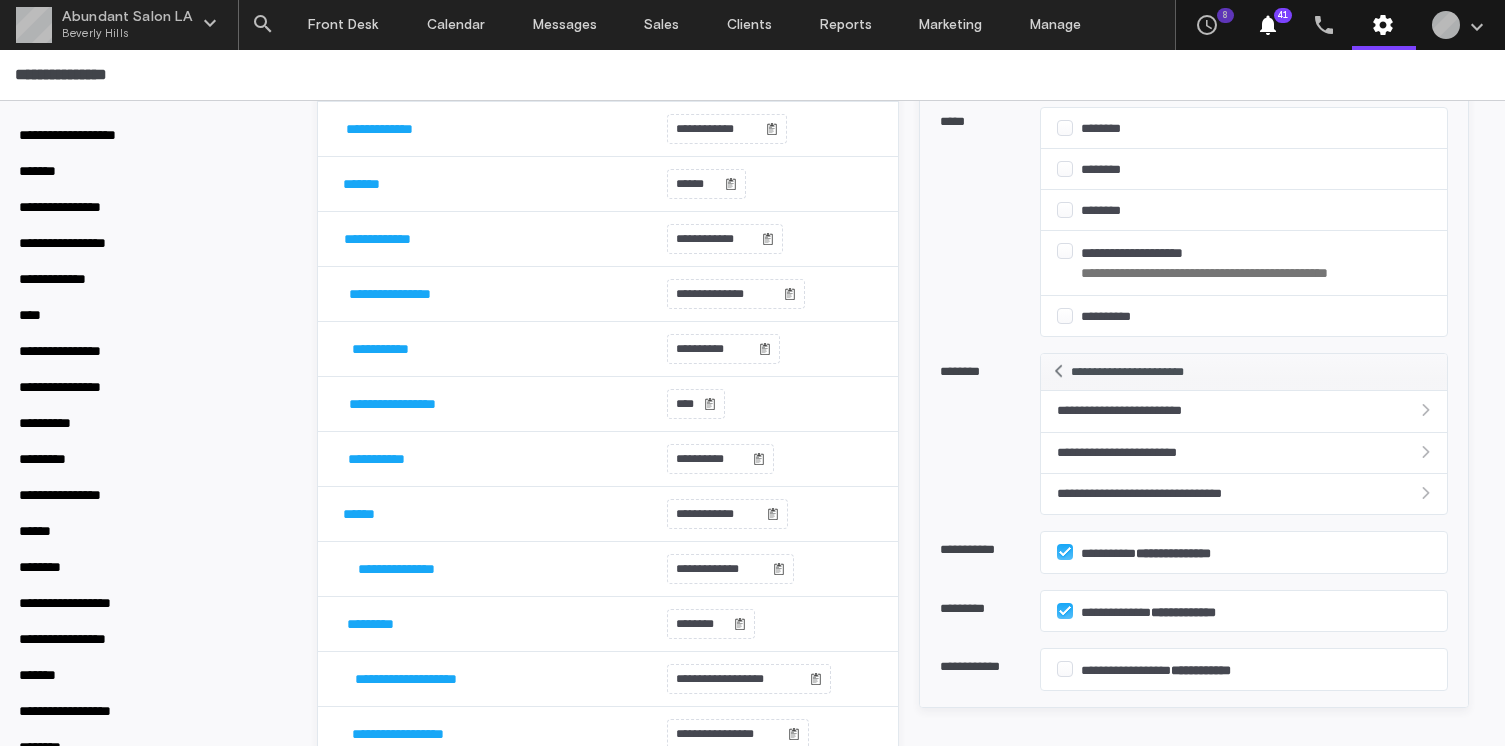 click 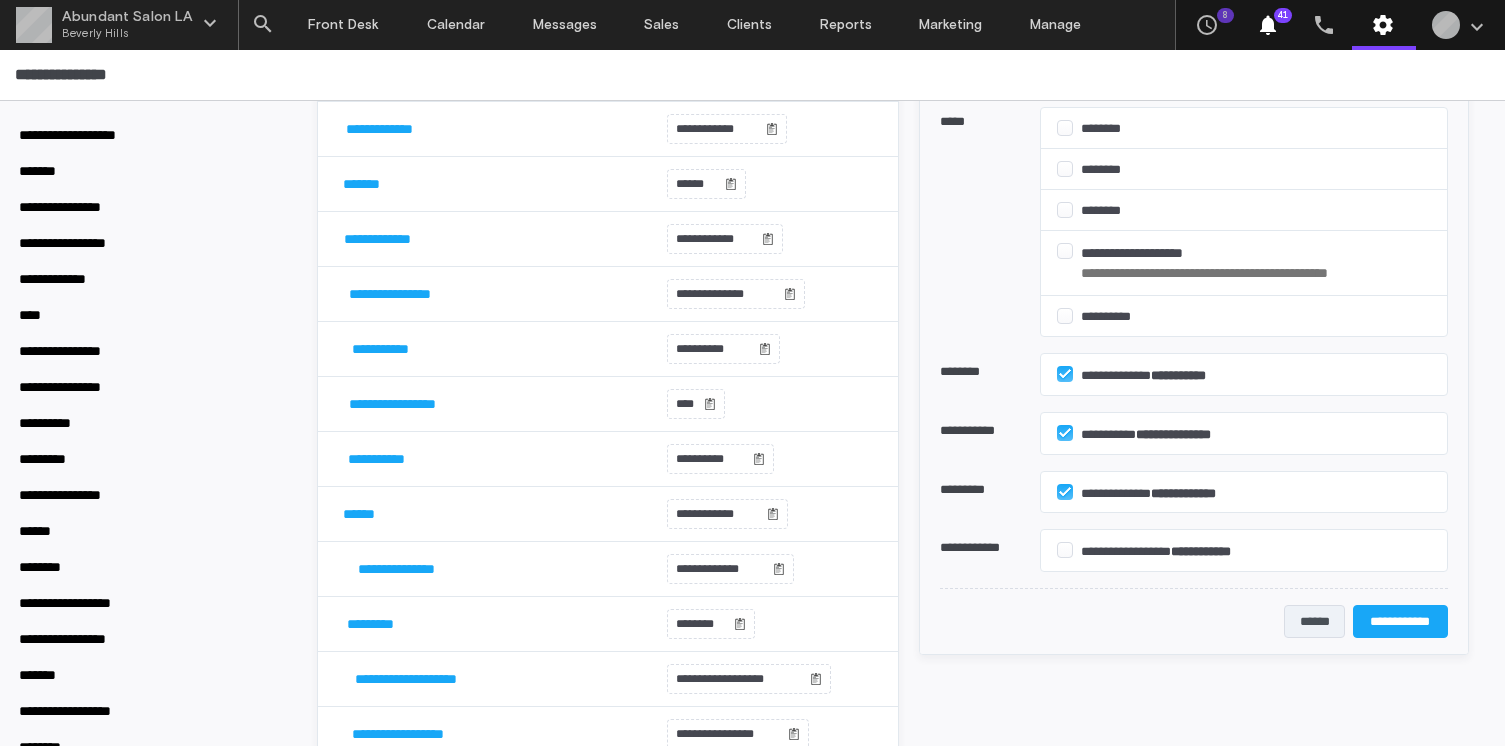 click on "**********" at bounding box center (1148, 493) 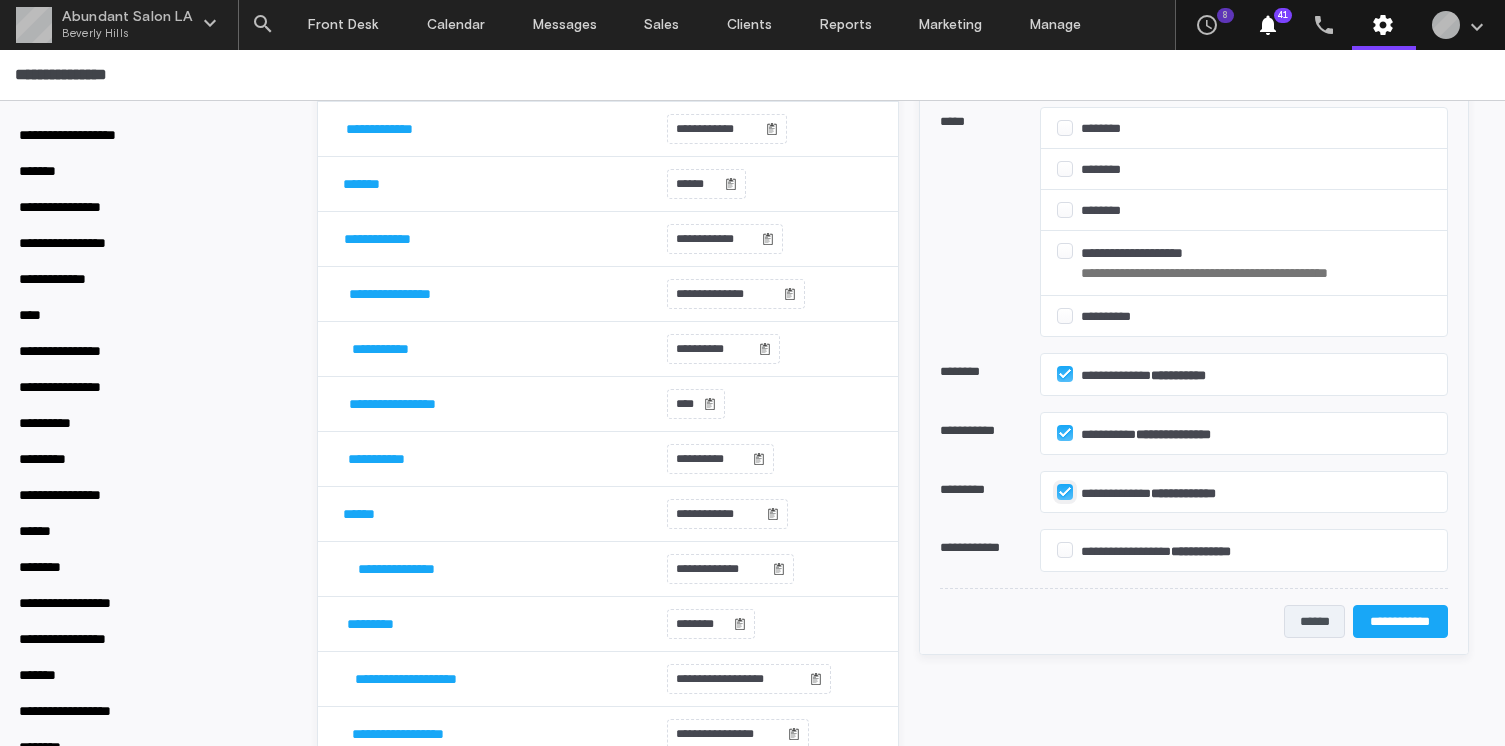 click on "**********" at bounding box center [1065, 492] 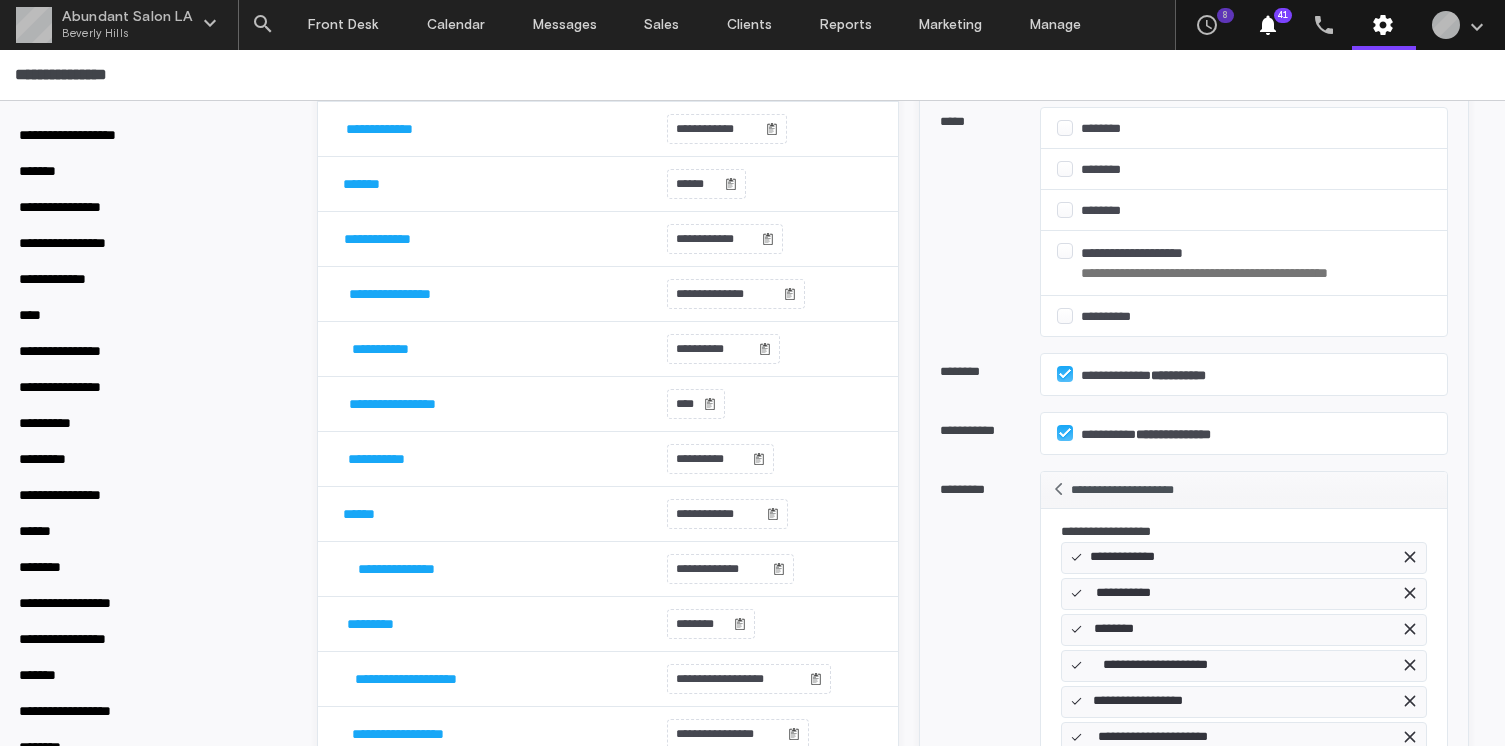 click 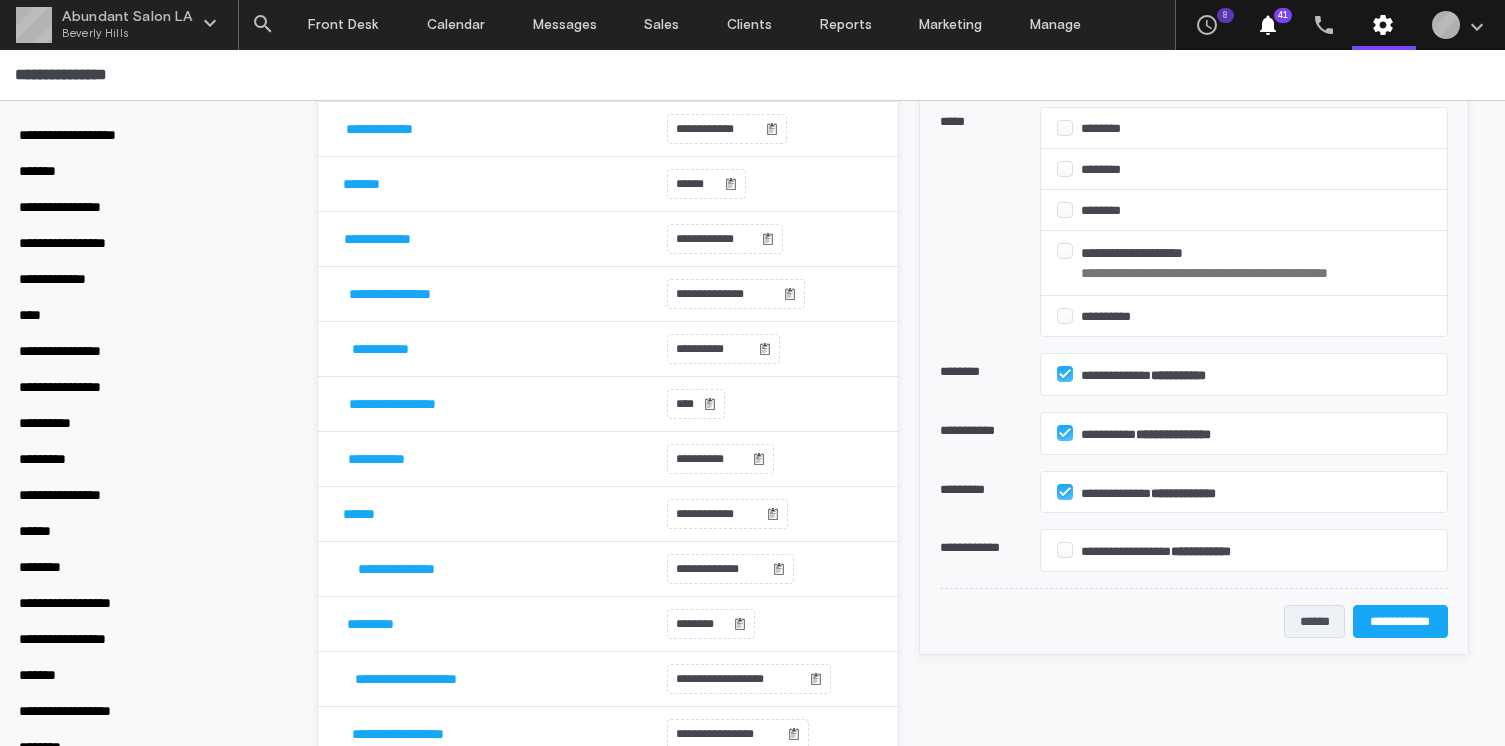 click on "**********" at bounding box center (1146, 434) 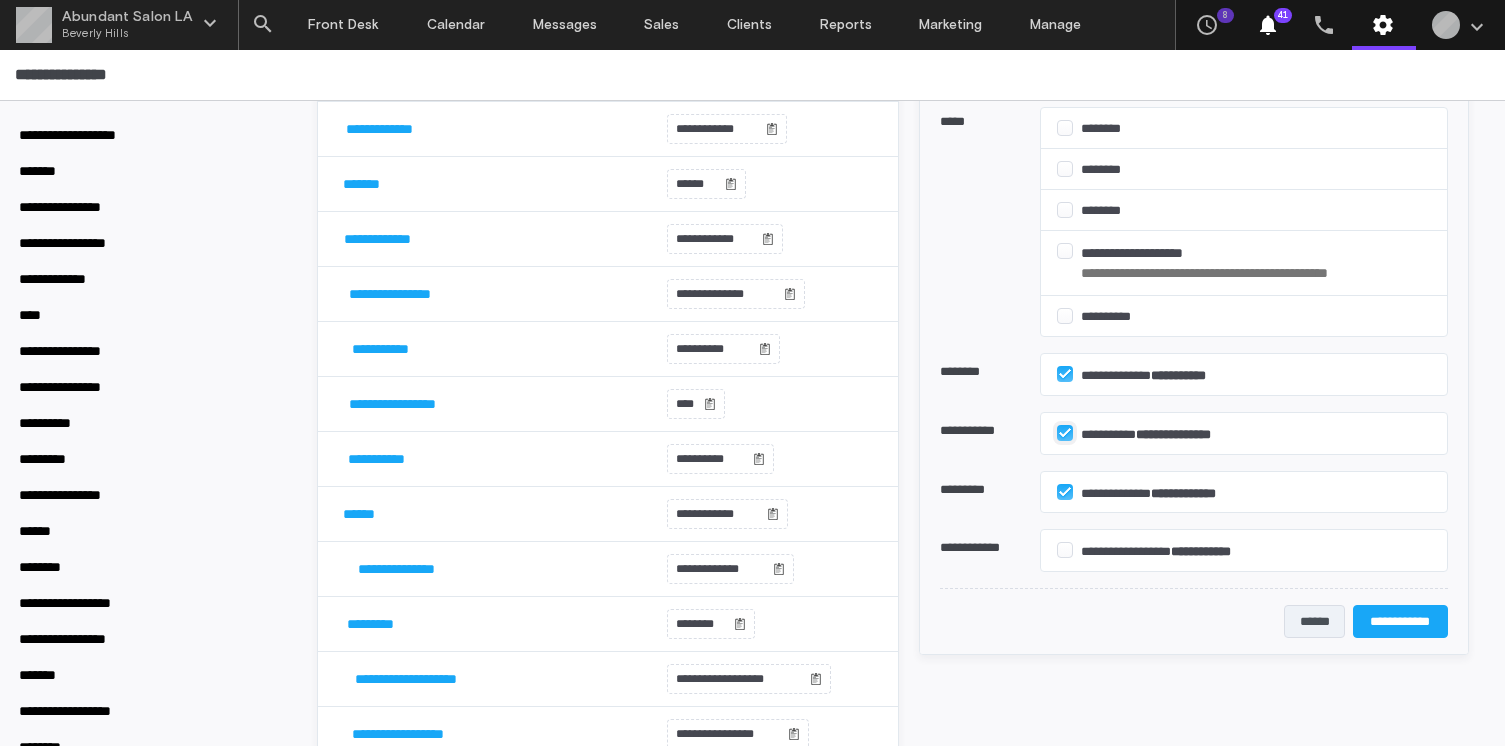 click on "**********" at bounding box center (1065, 433) 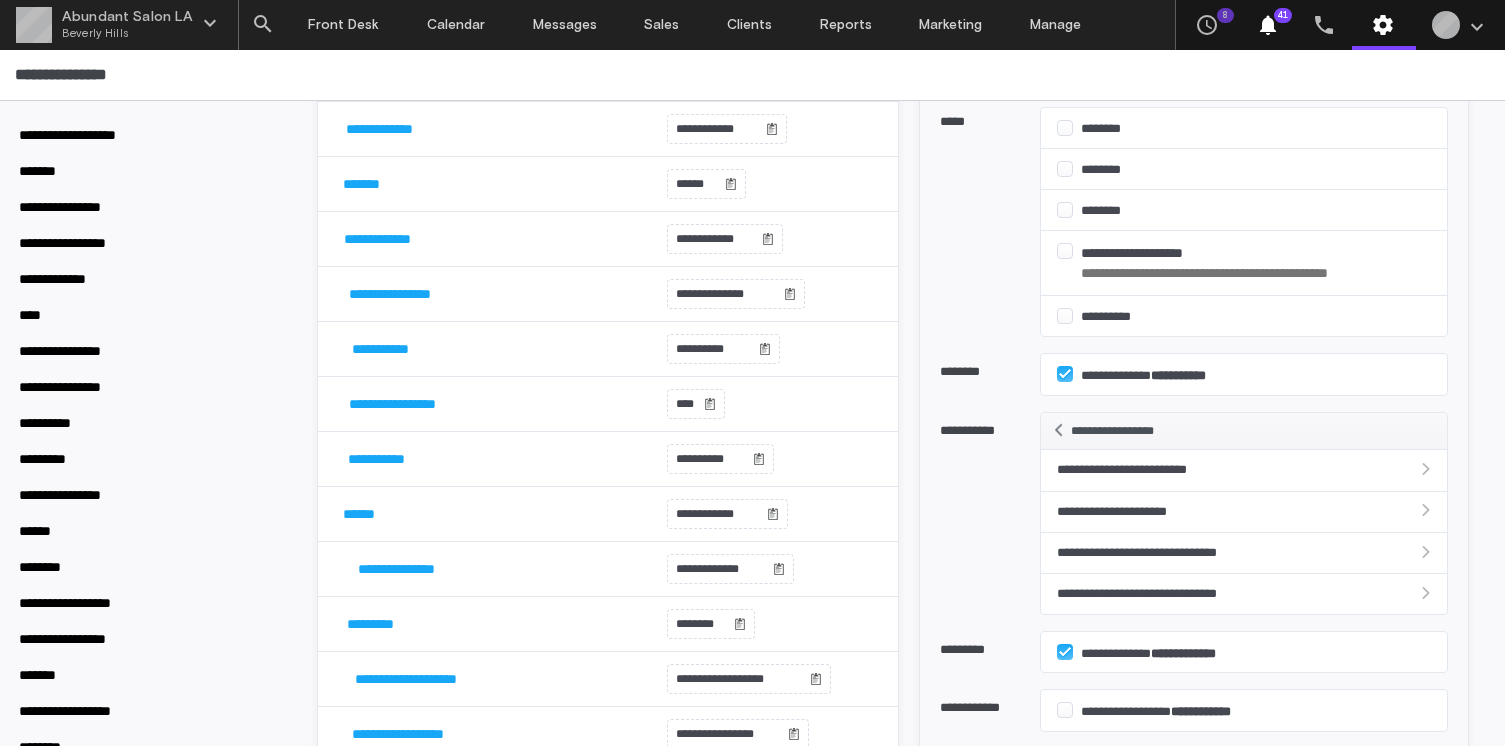 click 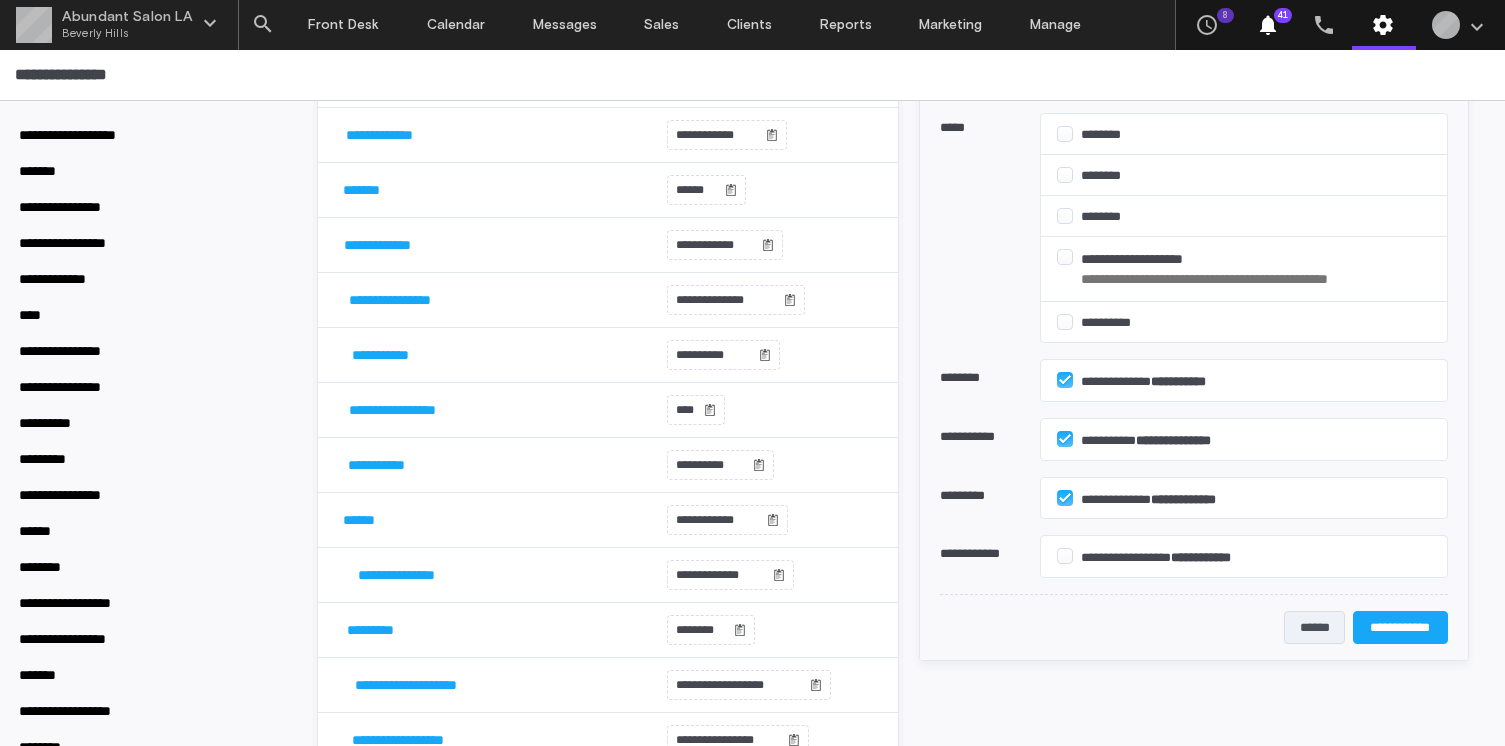 scroll, scrollTop: 335, scrollLeft: 0, axis: vertical 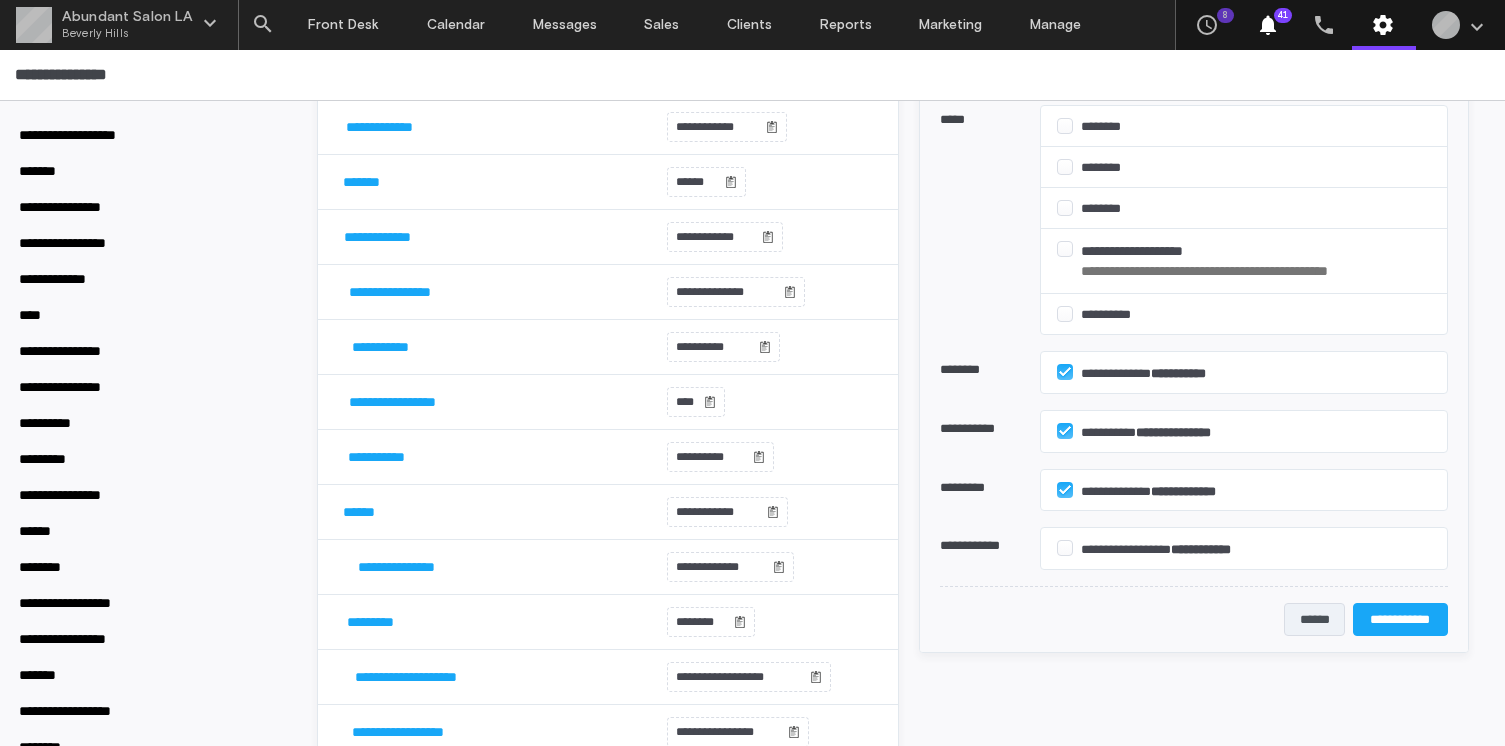 click on "**********" at bounding box center [1143, 373] 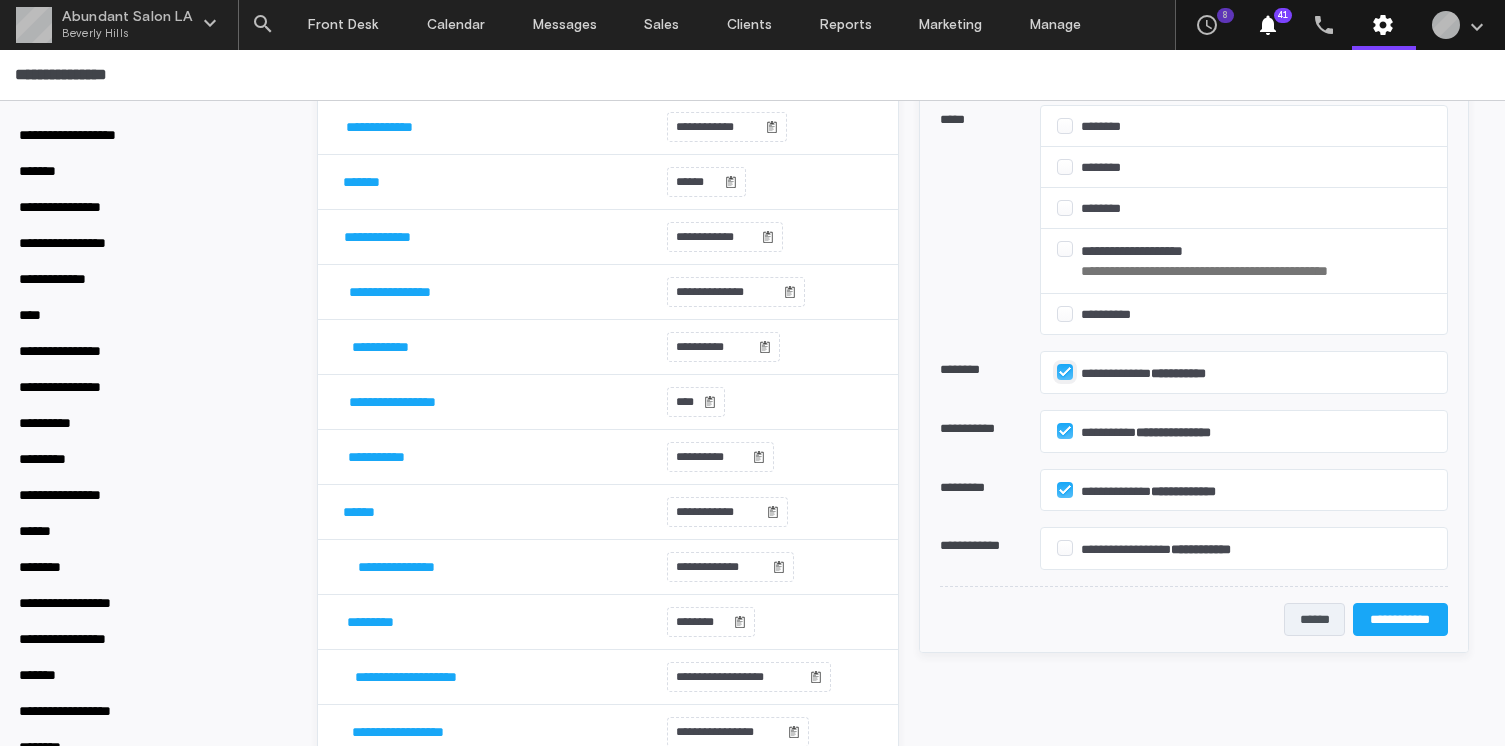 click on "**********" at bounding box center (1065, 372) 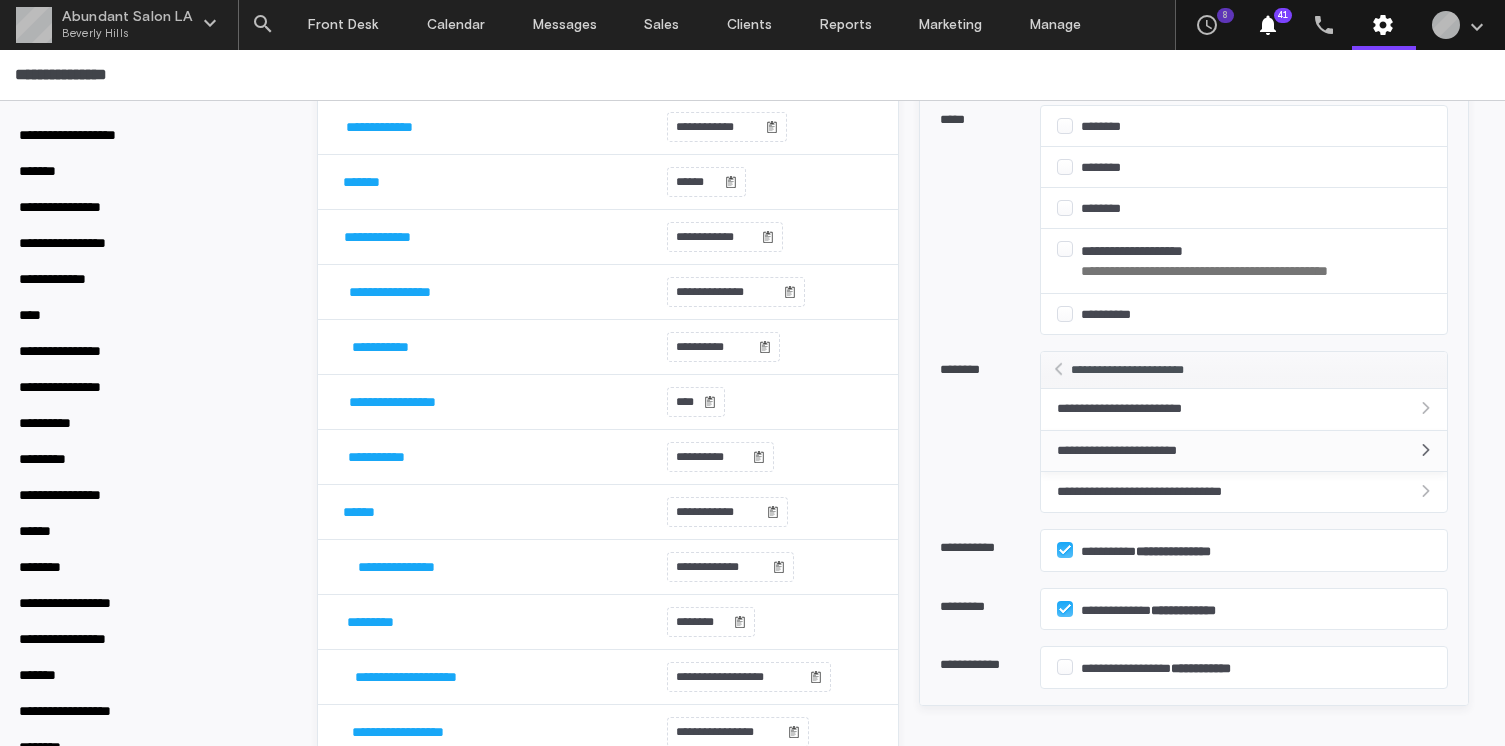 click on "**********" at bounding box center [1223, 451] 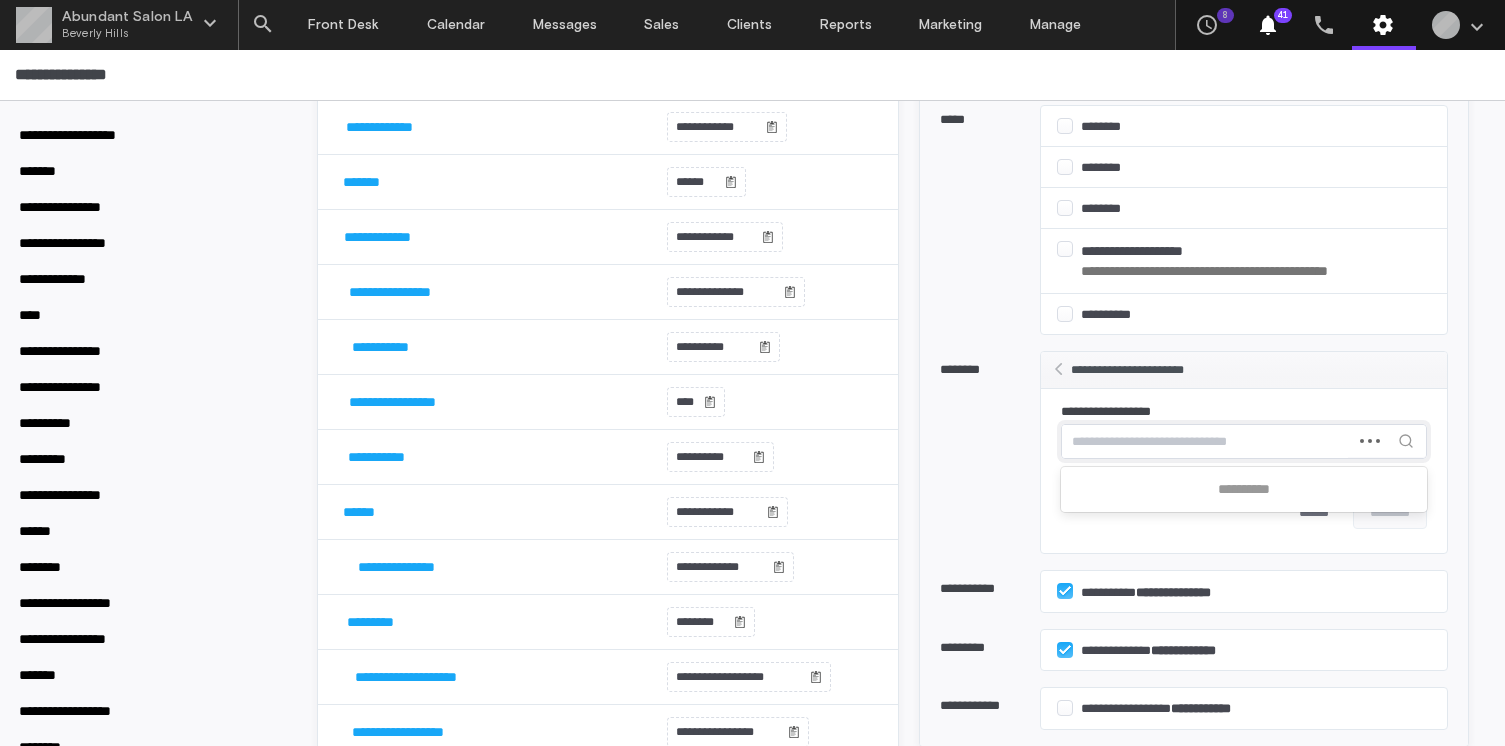 click on "**********" at bounding box center [1072, 442] 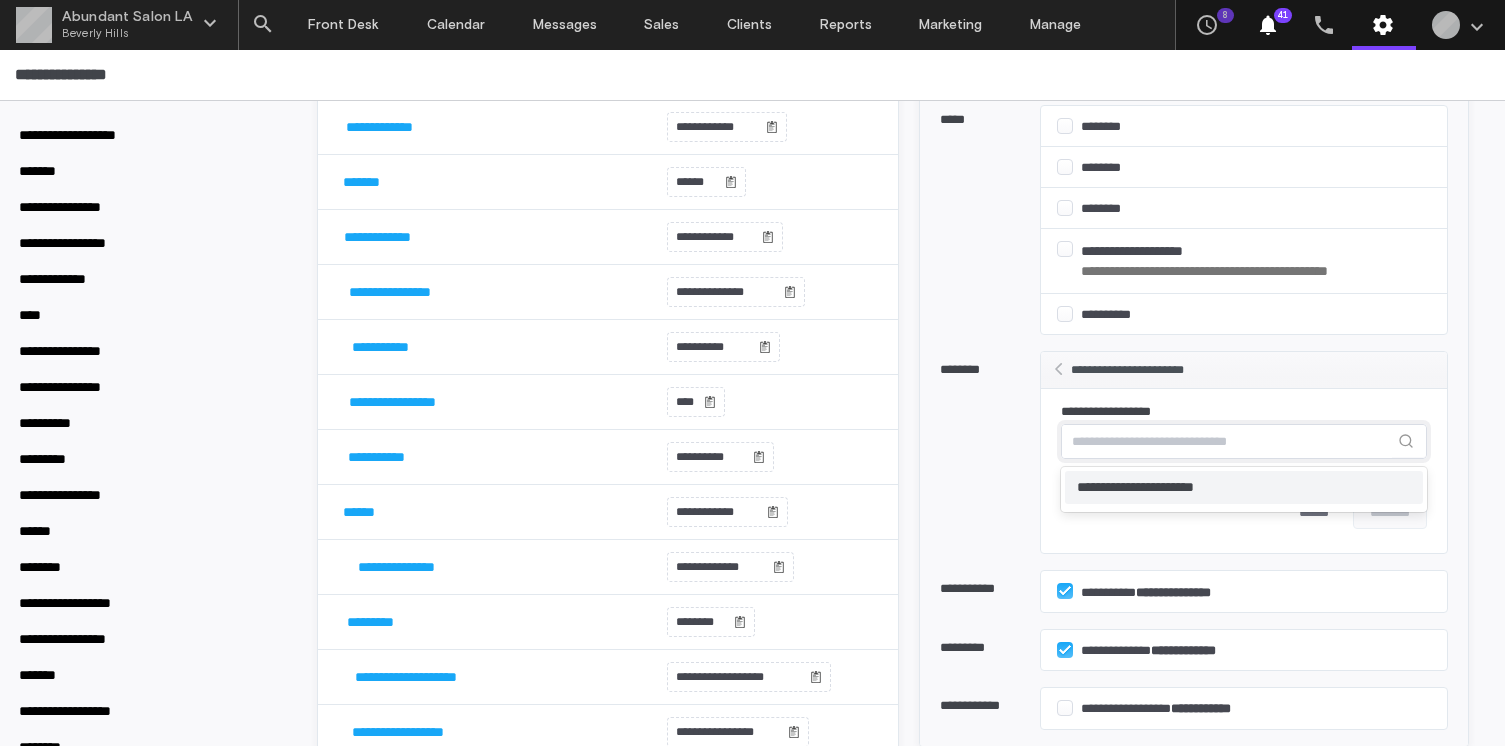 click on "**********" at bounding box center [1244, 471] 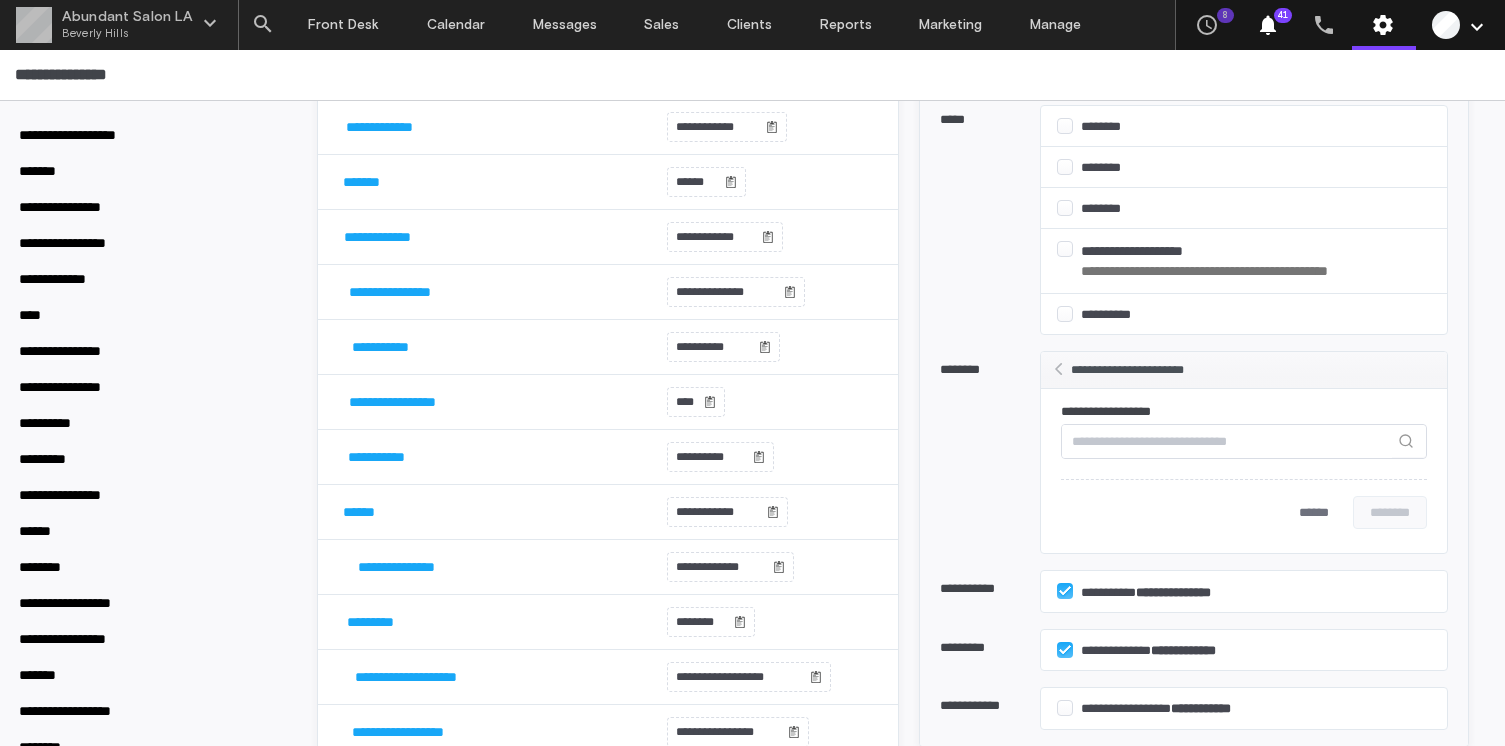 click on "keyboard_arrow_down" 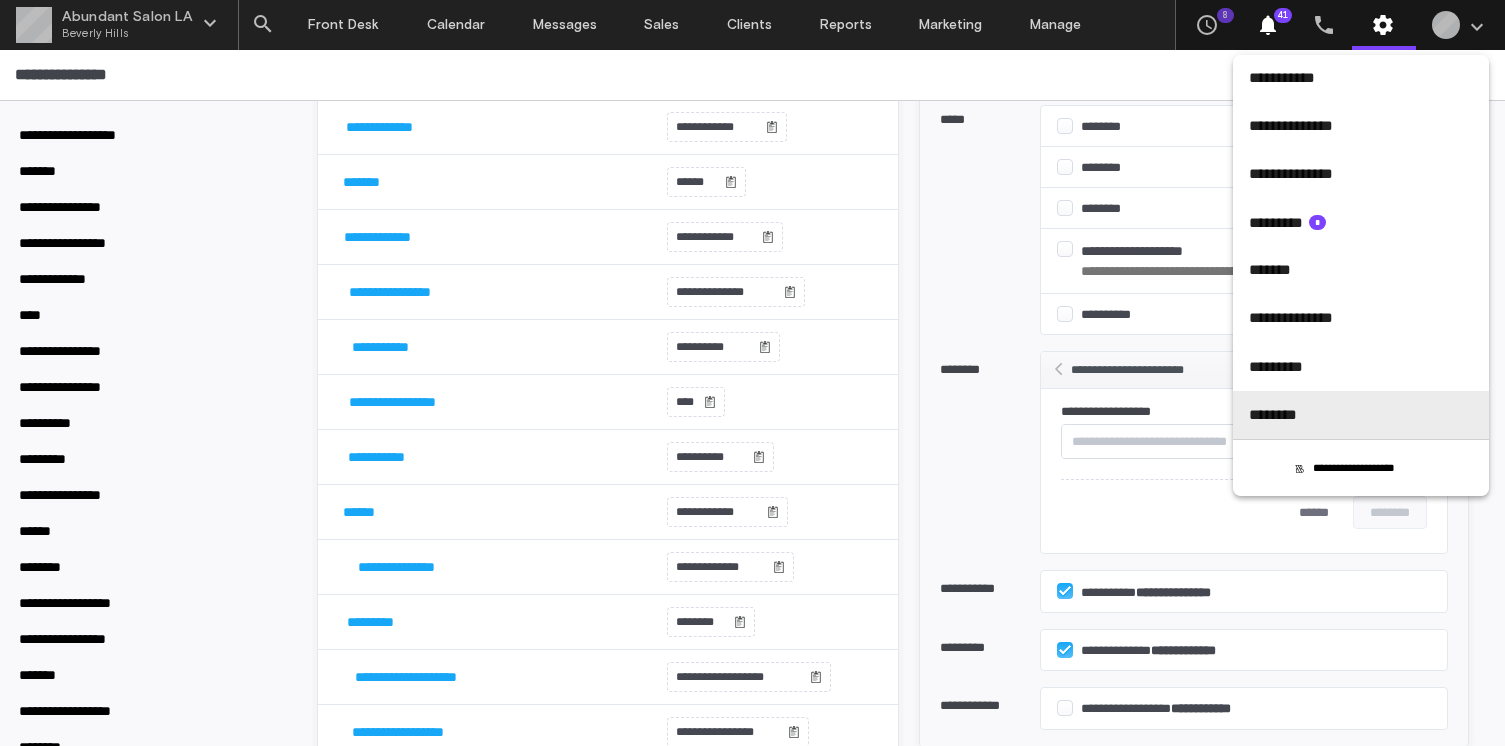 click on "********" at bounding box center (1361, 415) 